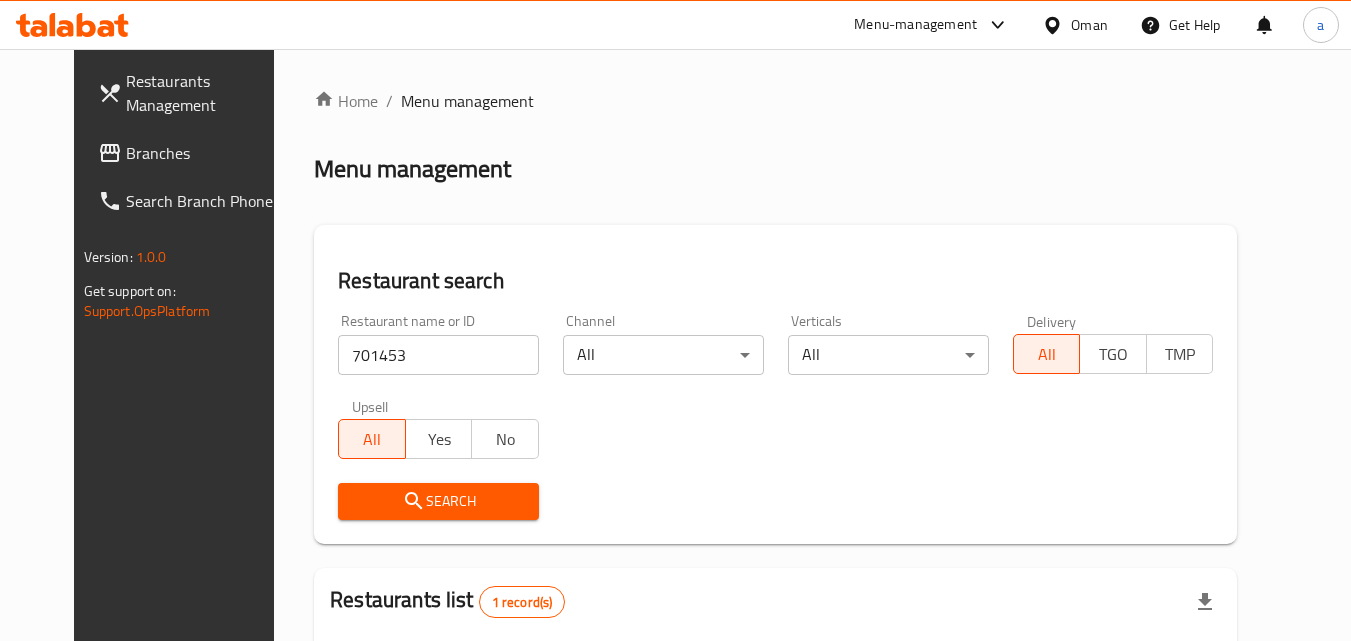 scroll, scrollTop: 234, scrollLeft: 0, axis: vertical 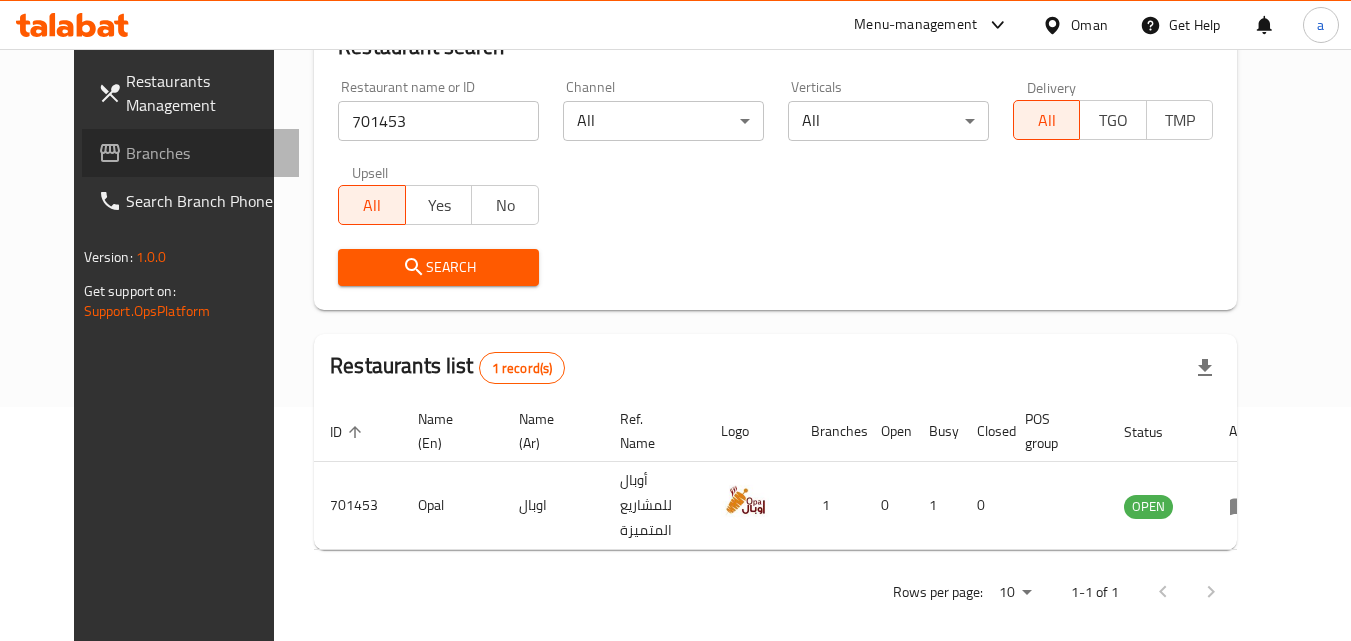 click on "Branches" at bounding box center (205, 153) 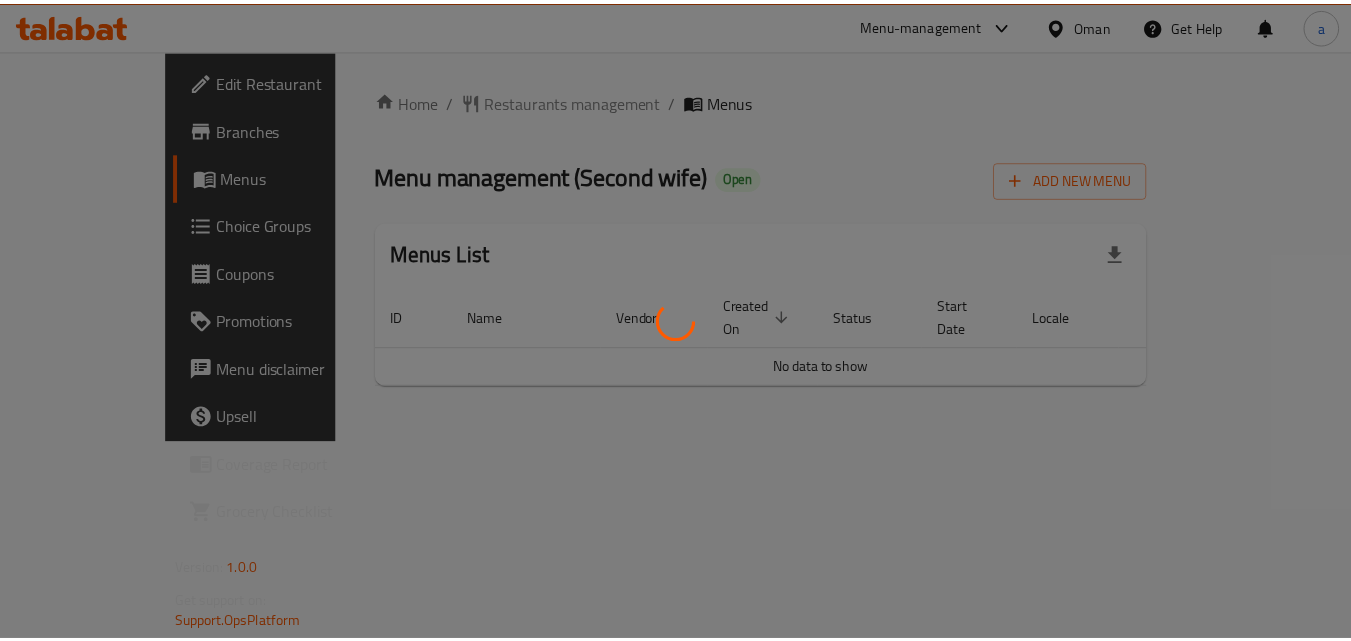scroll, scrollTop: 0, scrollLeft: 0, axis: both 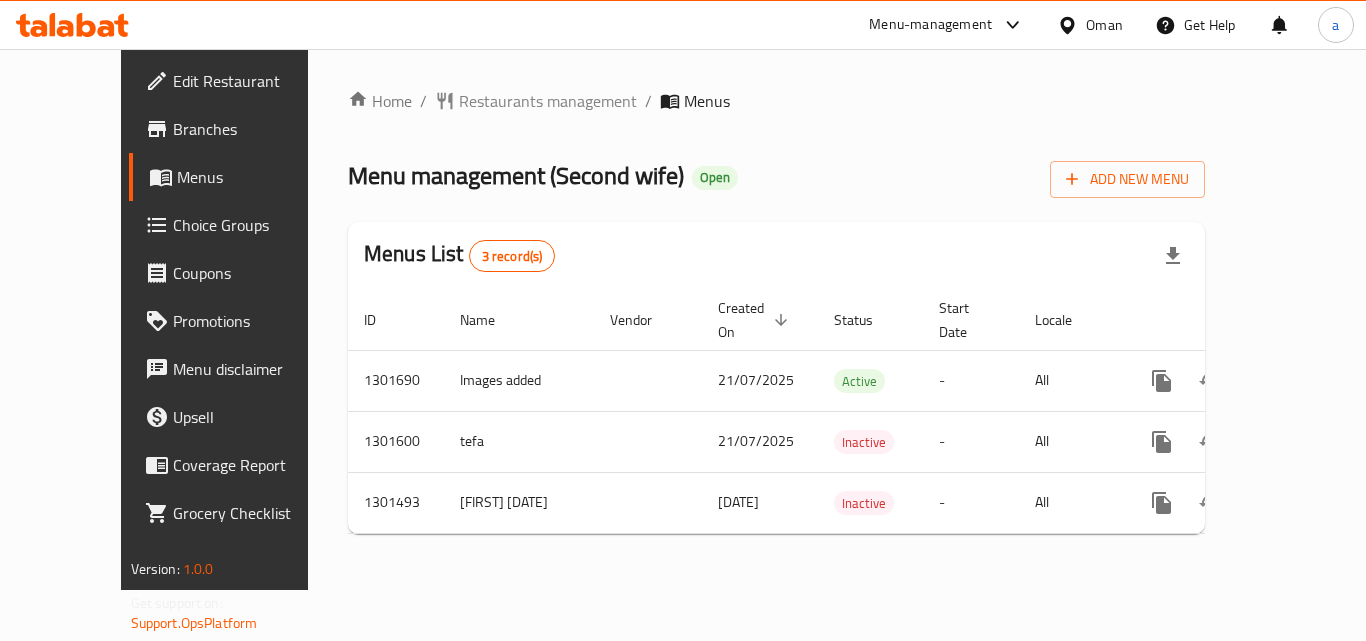 click on "Oman" at bounding box center [1090, 25] 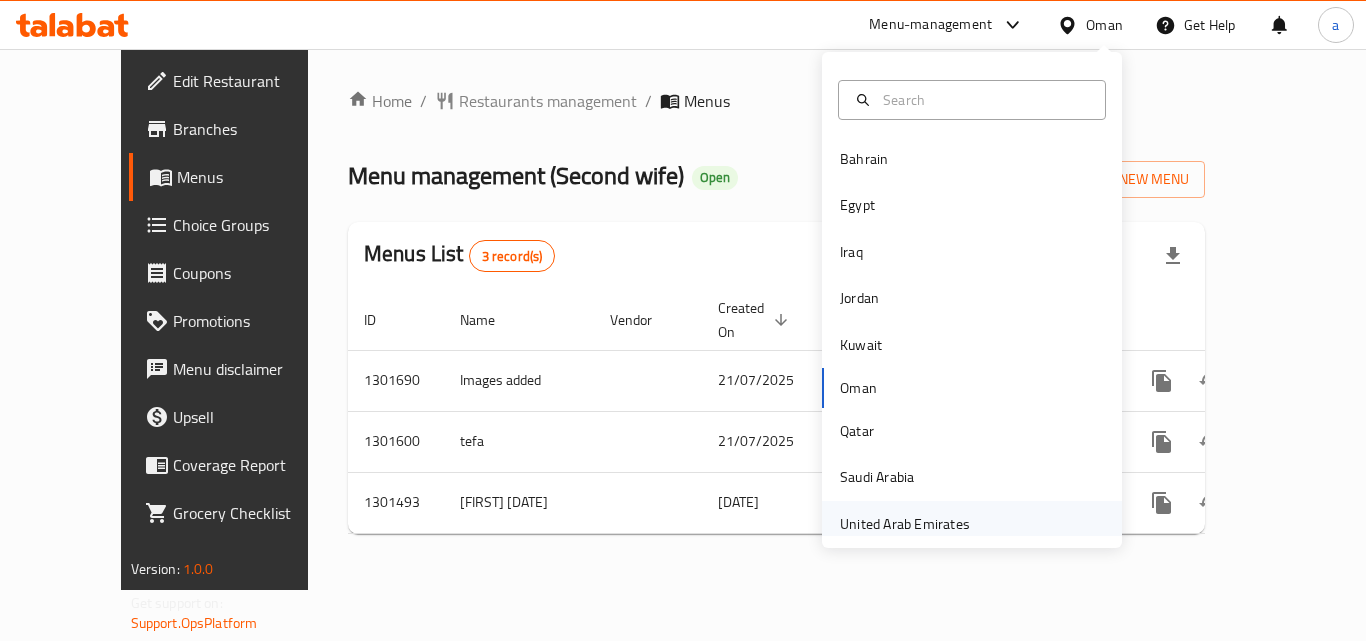 click on "United Arab Emirates" at bounding box center [905, 524] 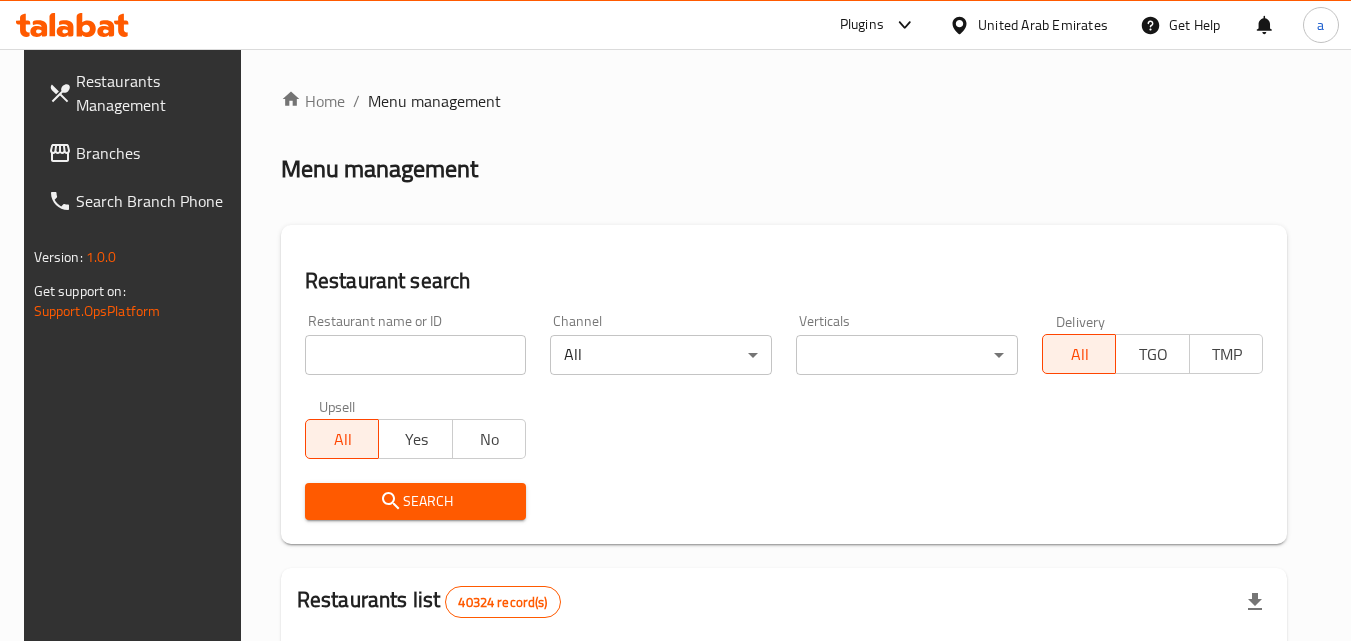 click on "Branches" at bounding box center (155, 153) 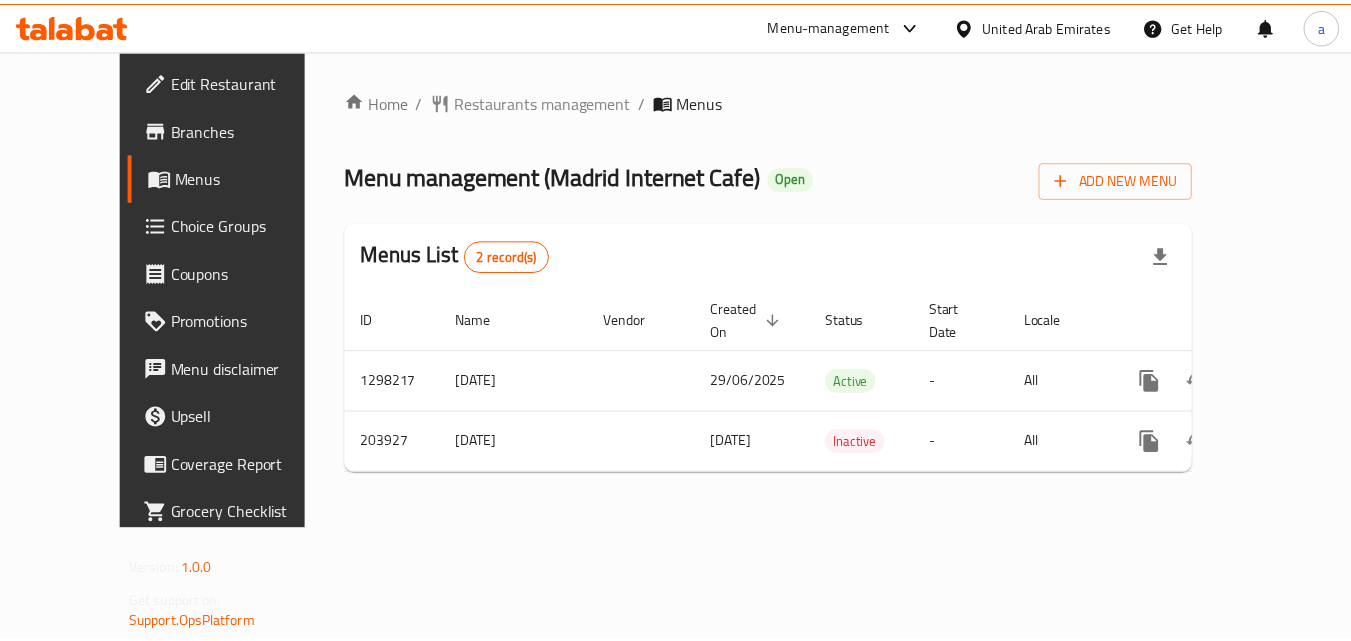 scroll, scrollTop: 0, scrollLeft: 0, axis: both 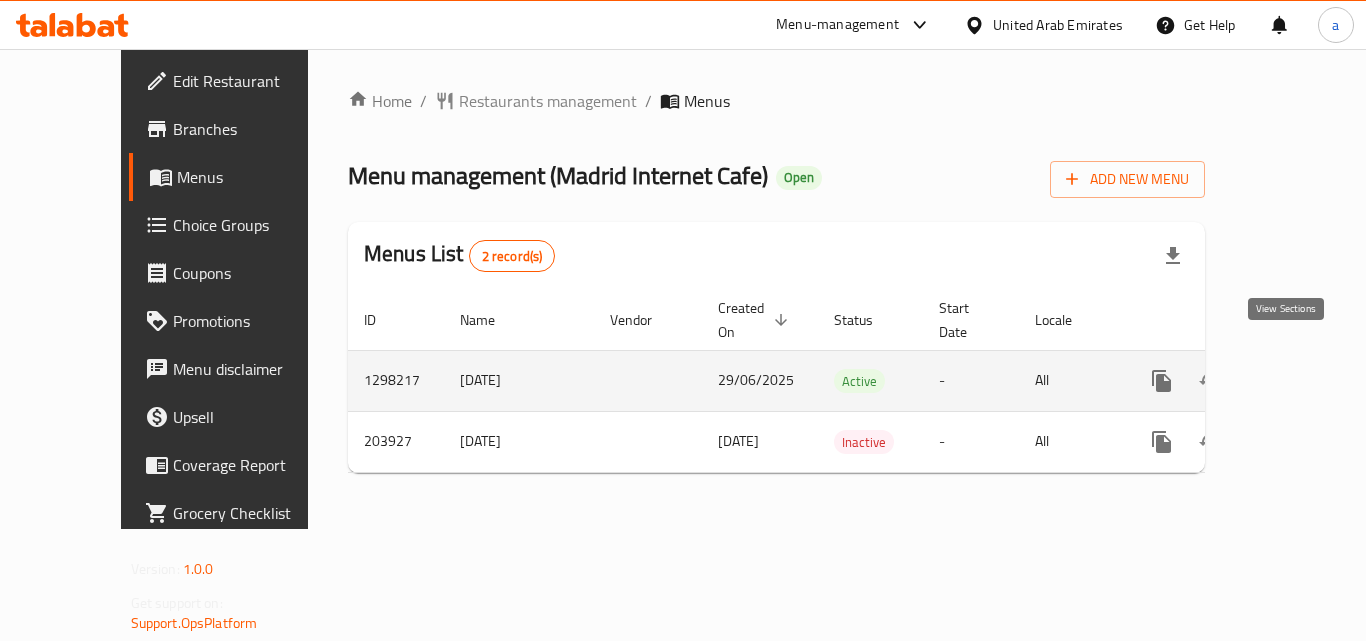 click 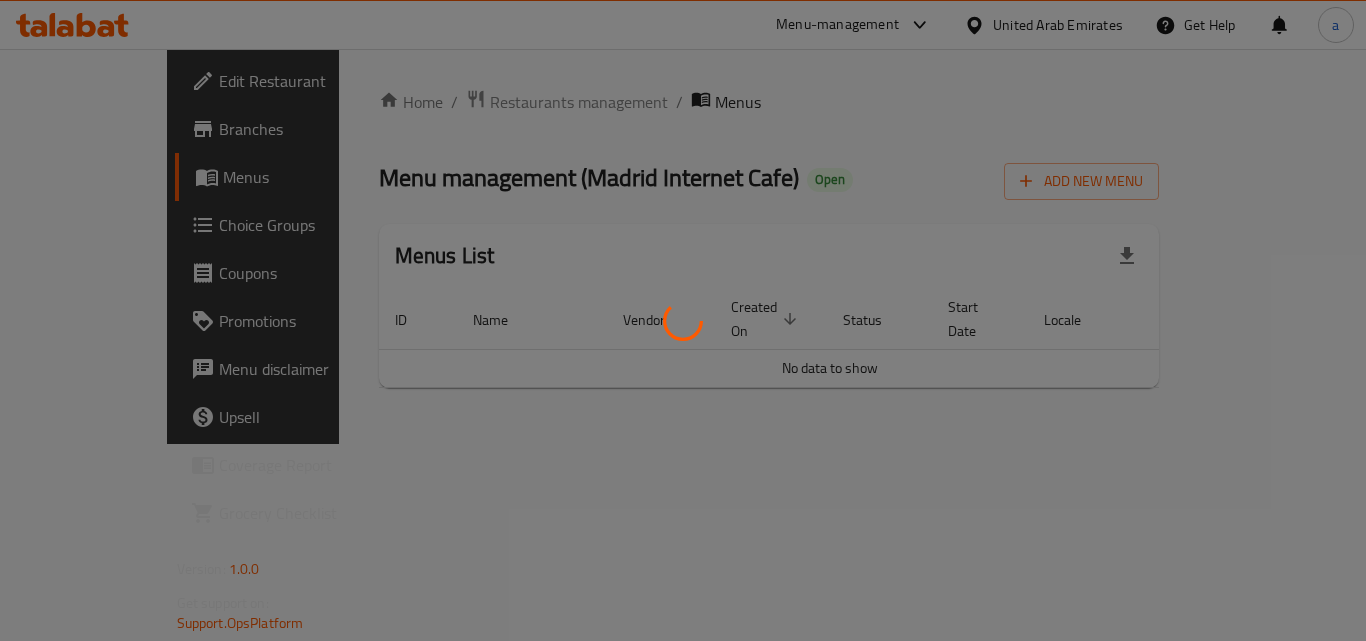 scroll, scrollTop: 0, scrollLeft: 0, axis: both 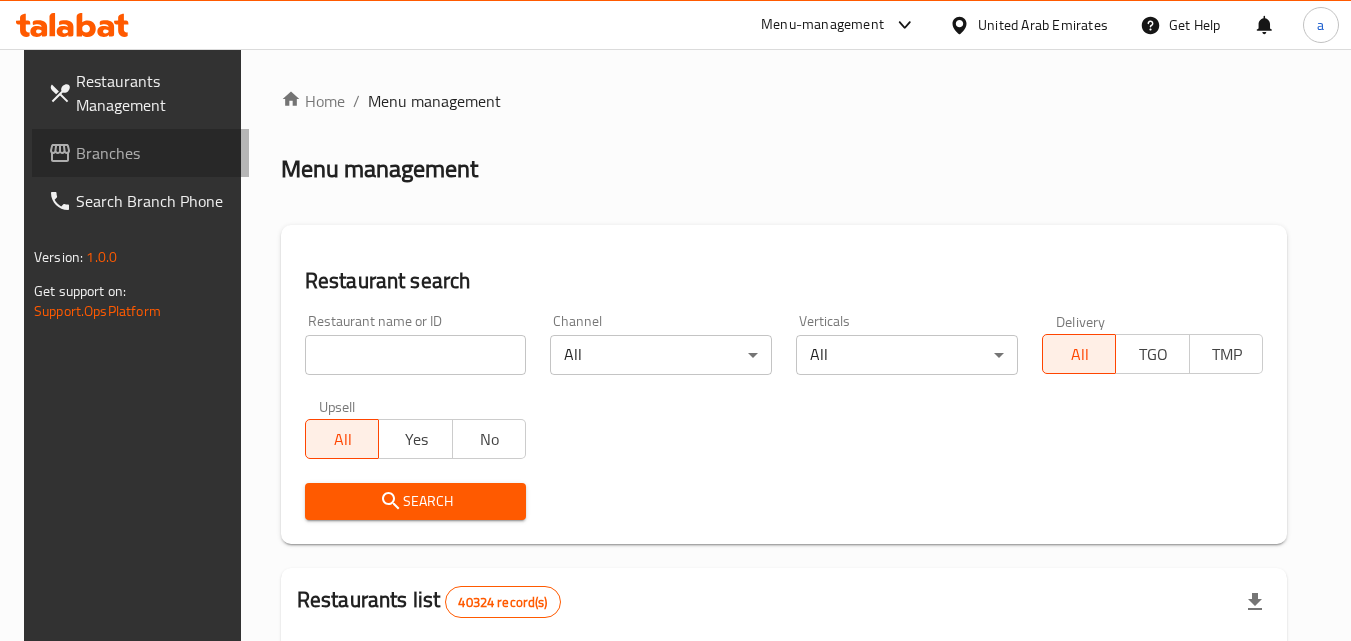 click on "Branches" at bounding box center (155, 153) 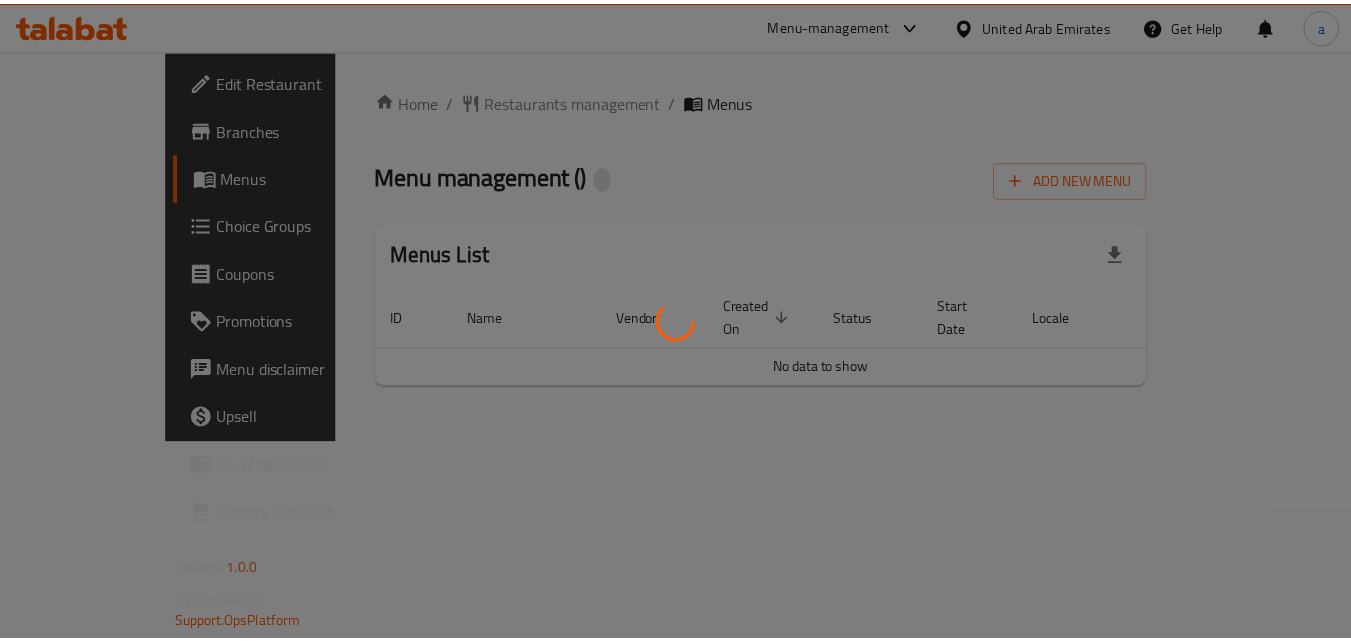 scroll, scrollTop: 0, scrollLeft: 0, axis: both 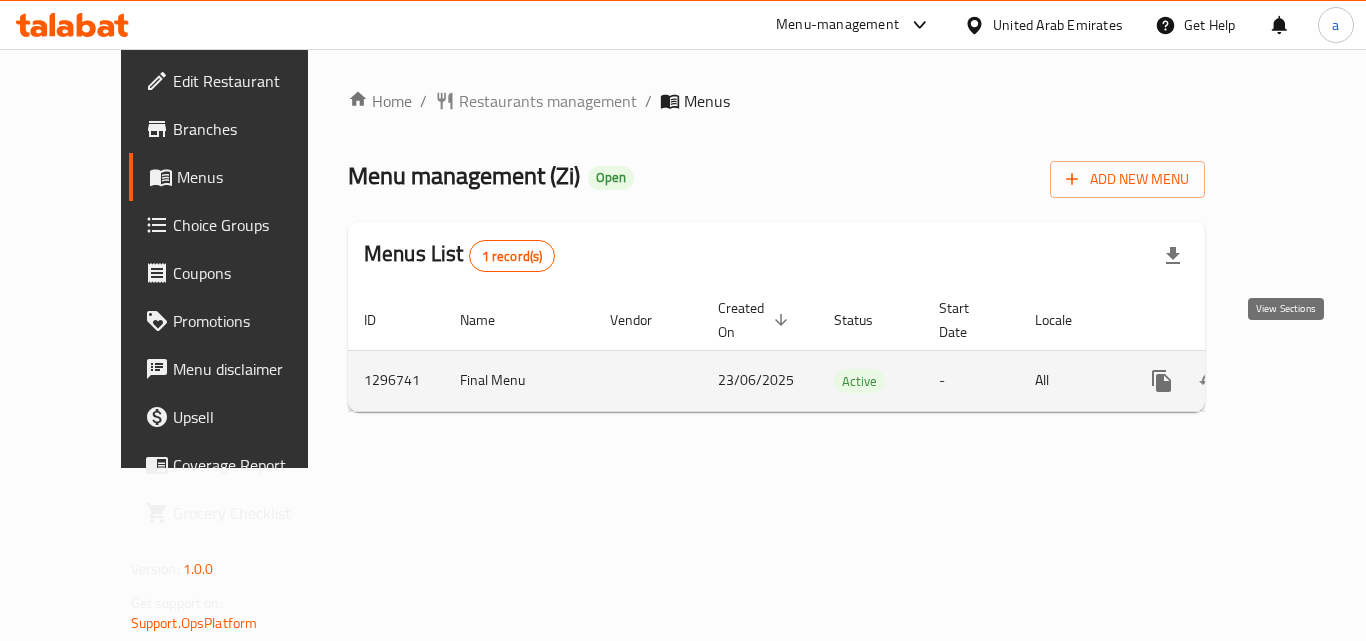 click 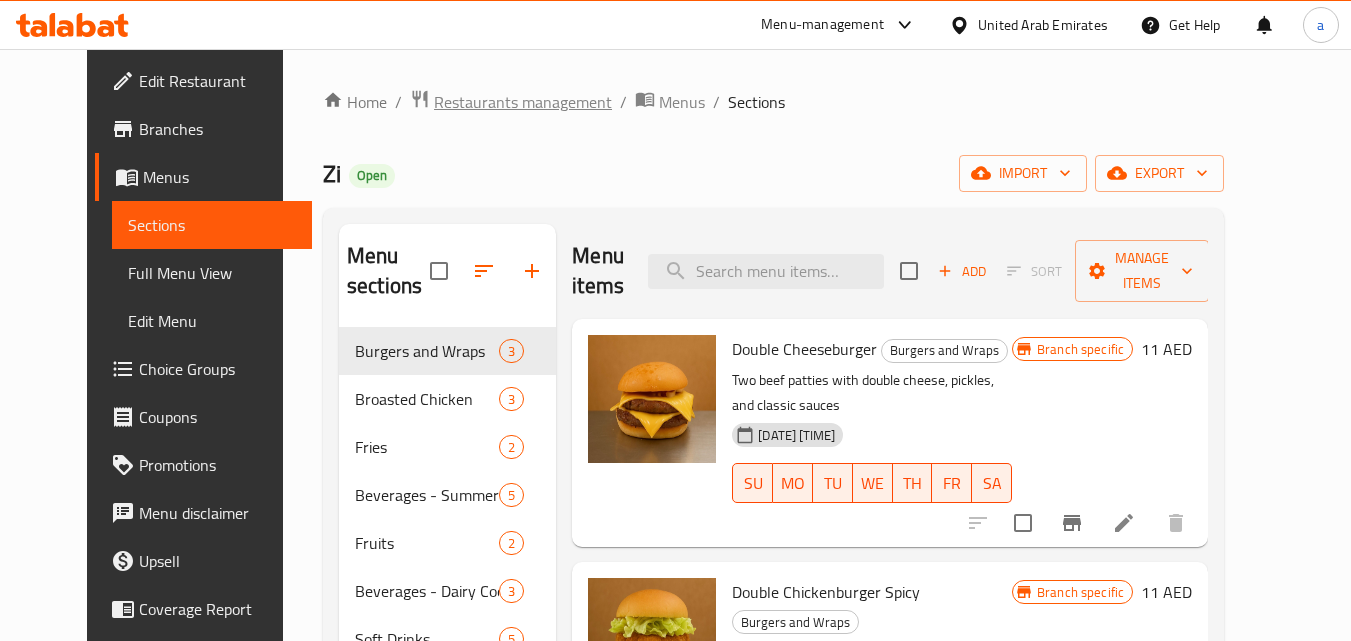 click on "Restaurants management" at bounding box center (523, 102) 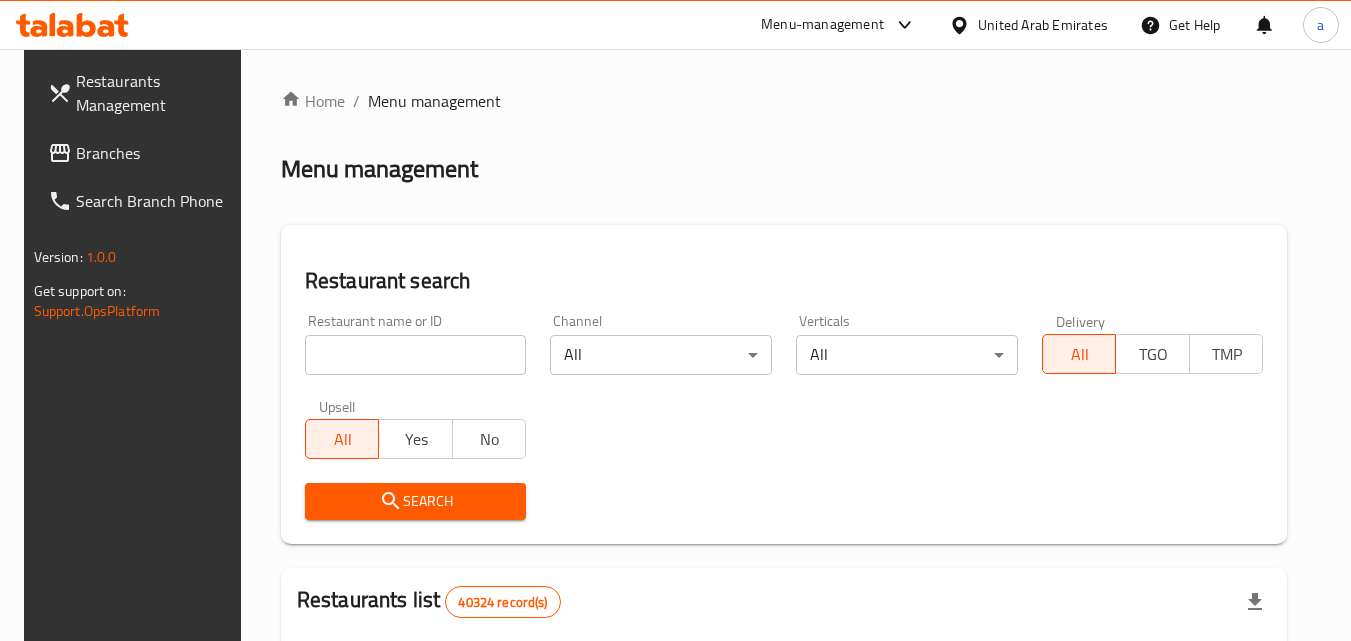 drag, startPoint x: 384, startPoint y: 357, endPoint x: 383, endPoint y: 369, distance: 12.0415945 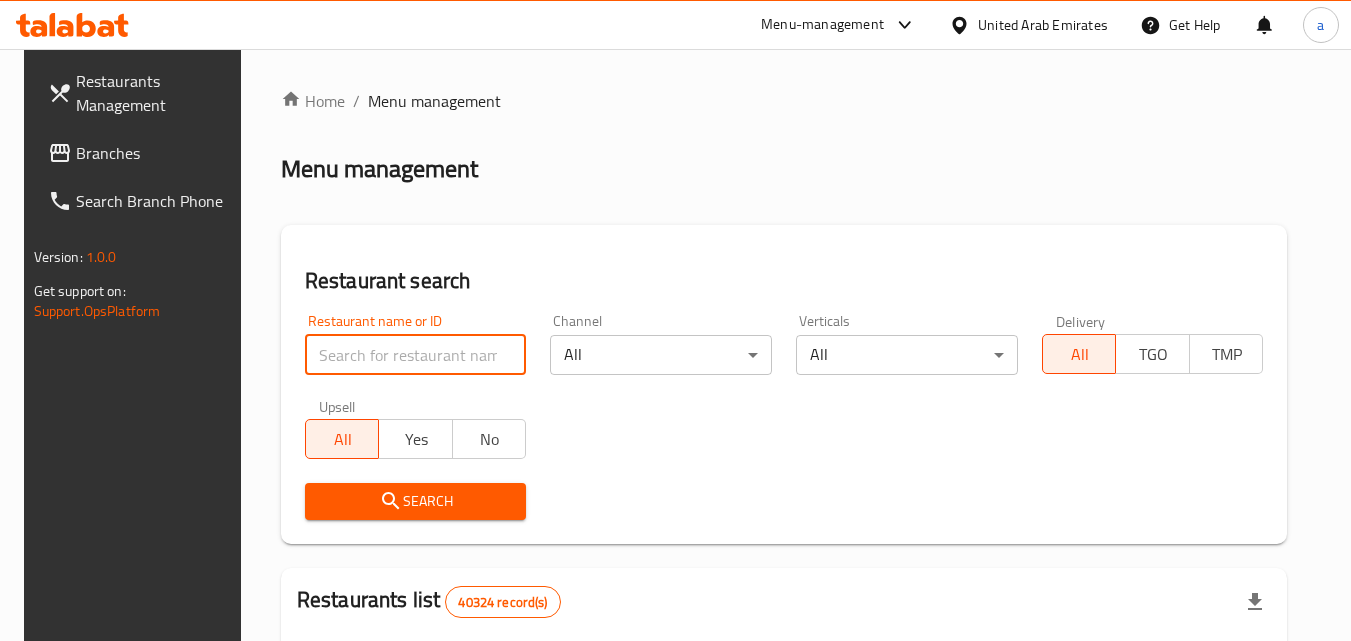 paste on "700190" 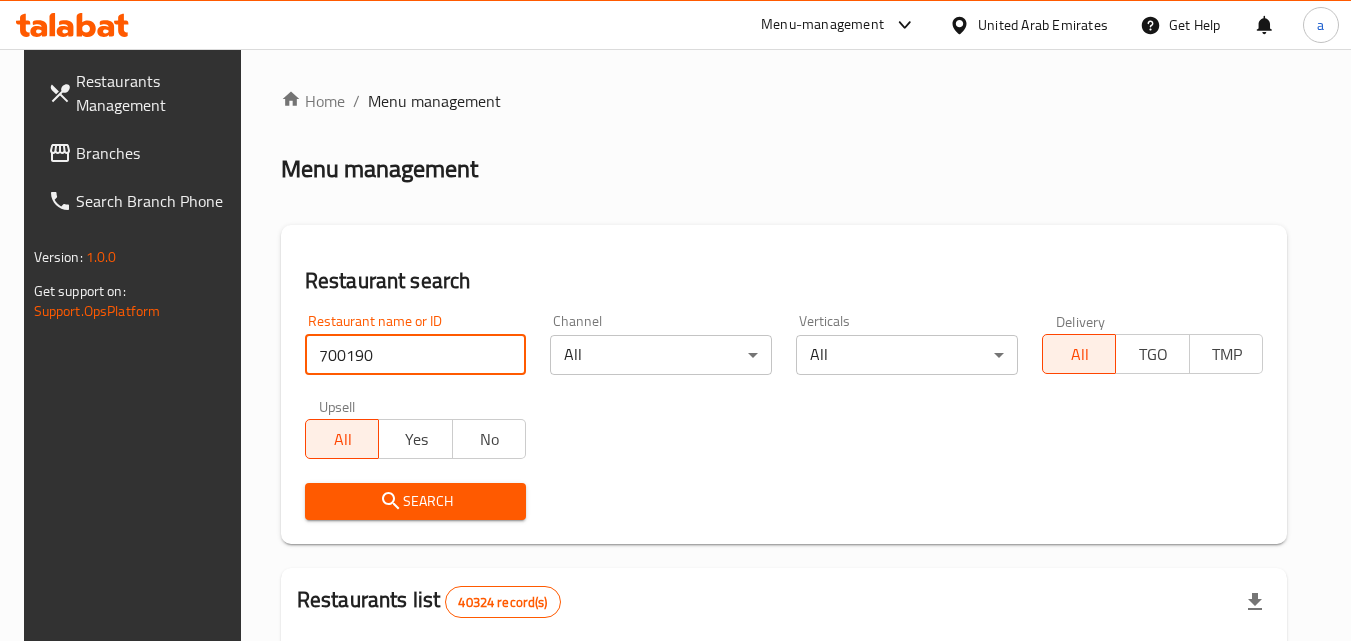 type on "700190" 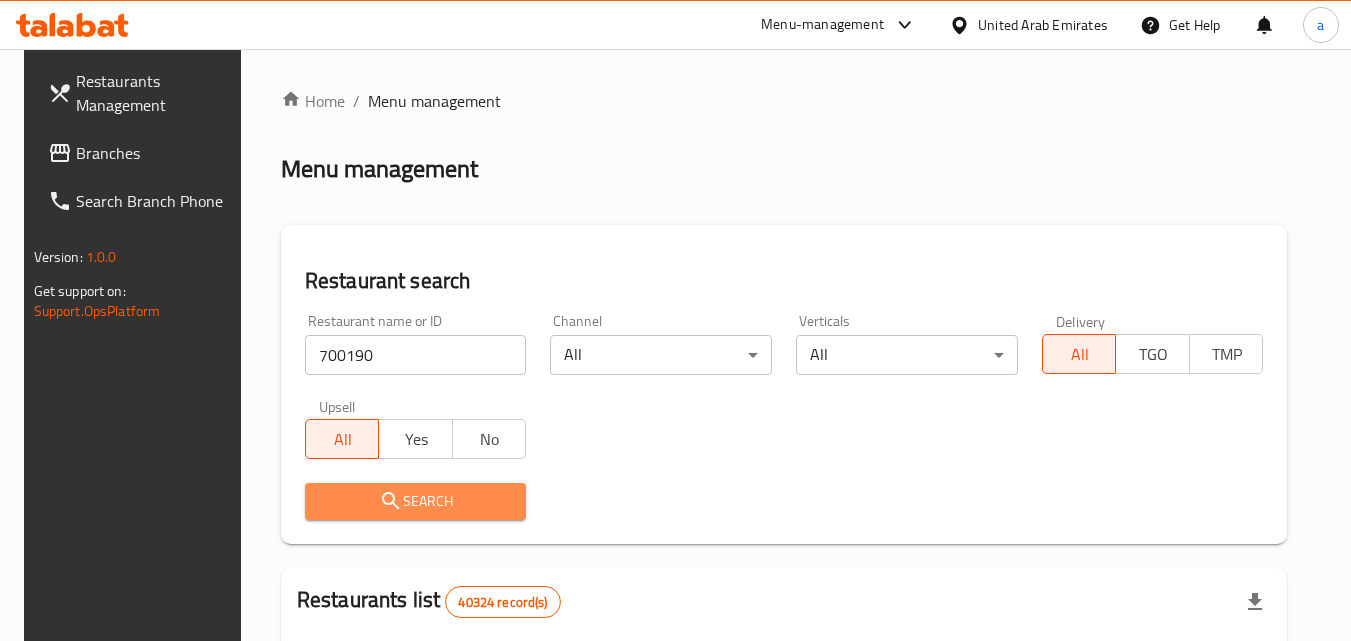 click on "Search" at bounding box center (416, 501) 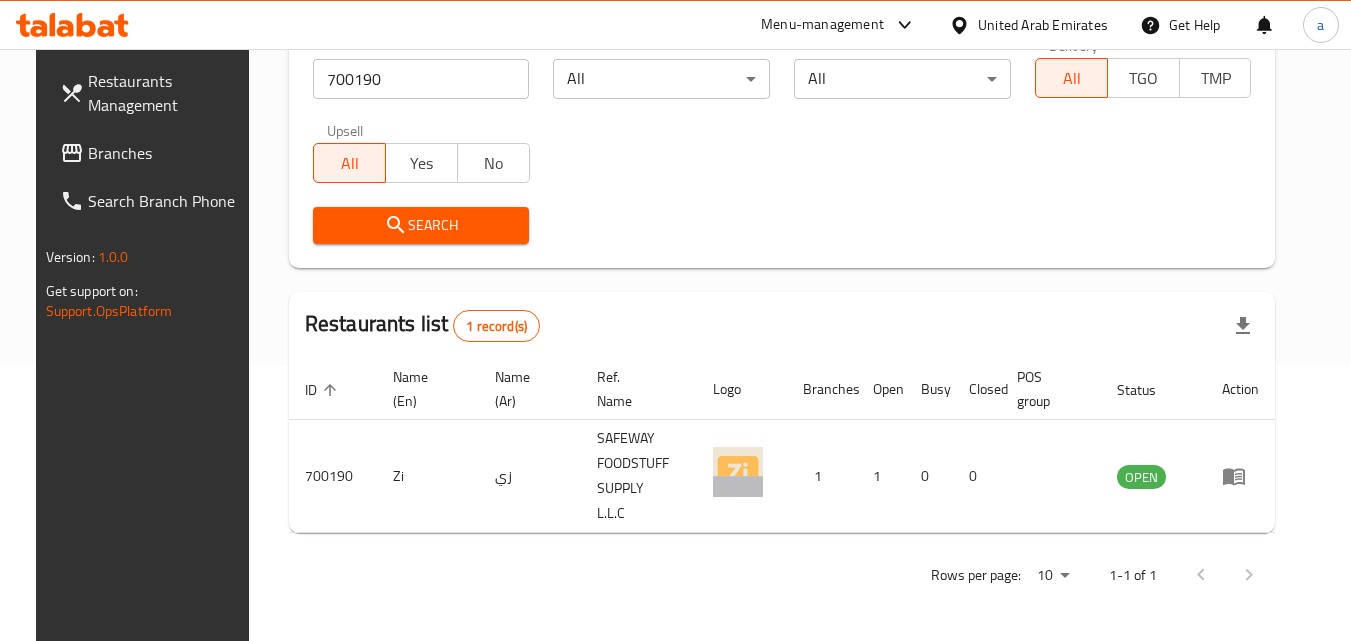 scroll, scrollTop: 251, scrollLeft: 0, axis: vertical 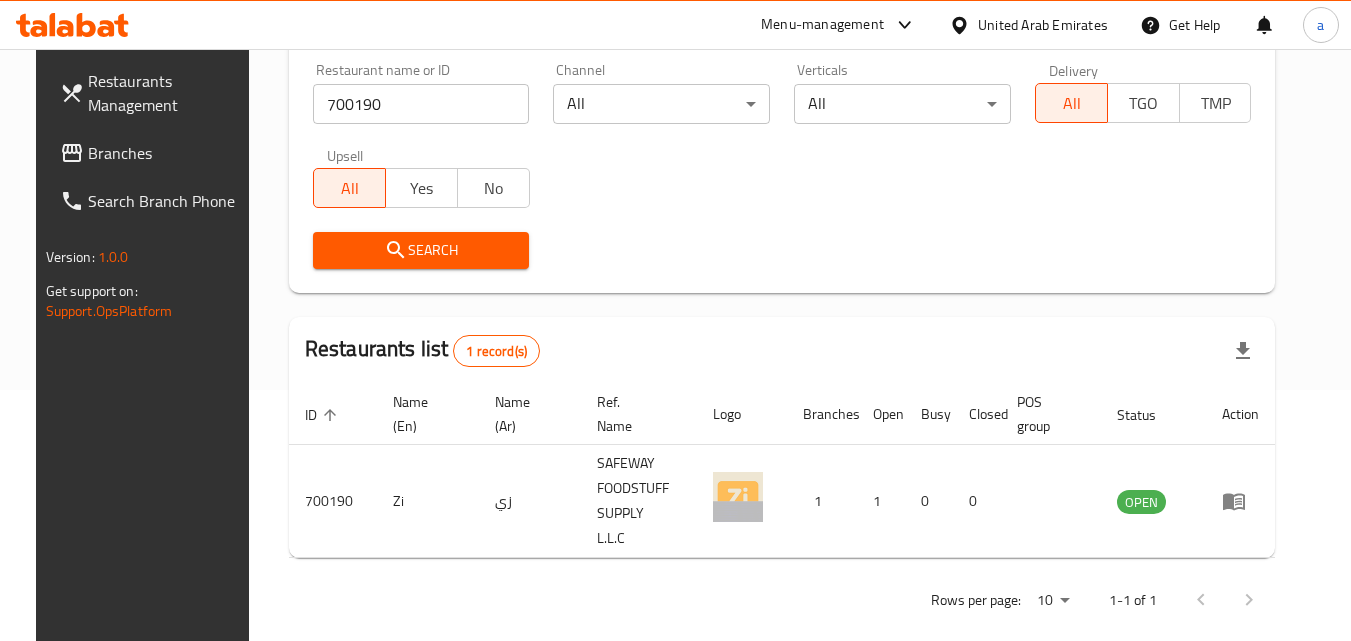 click on "Branches" at bounding box center (167, 153) 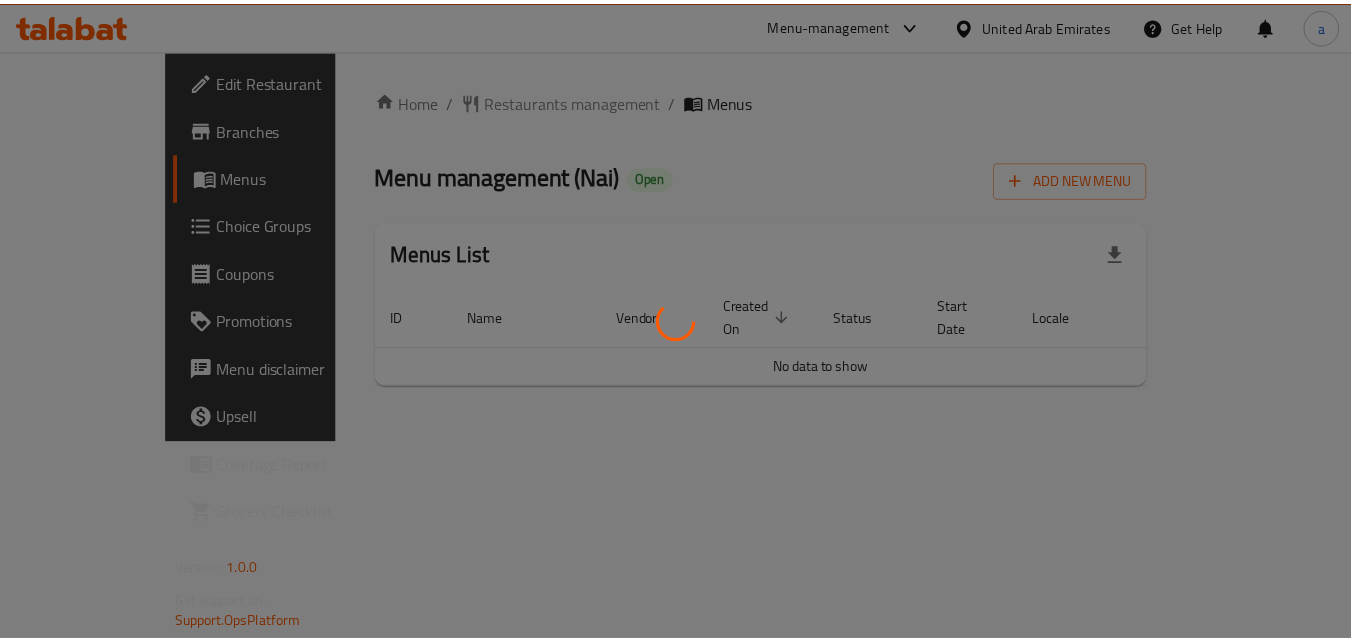 scroll, scrollTop: 0, scrollLeft: 0, axis: both 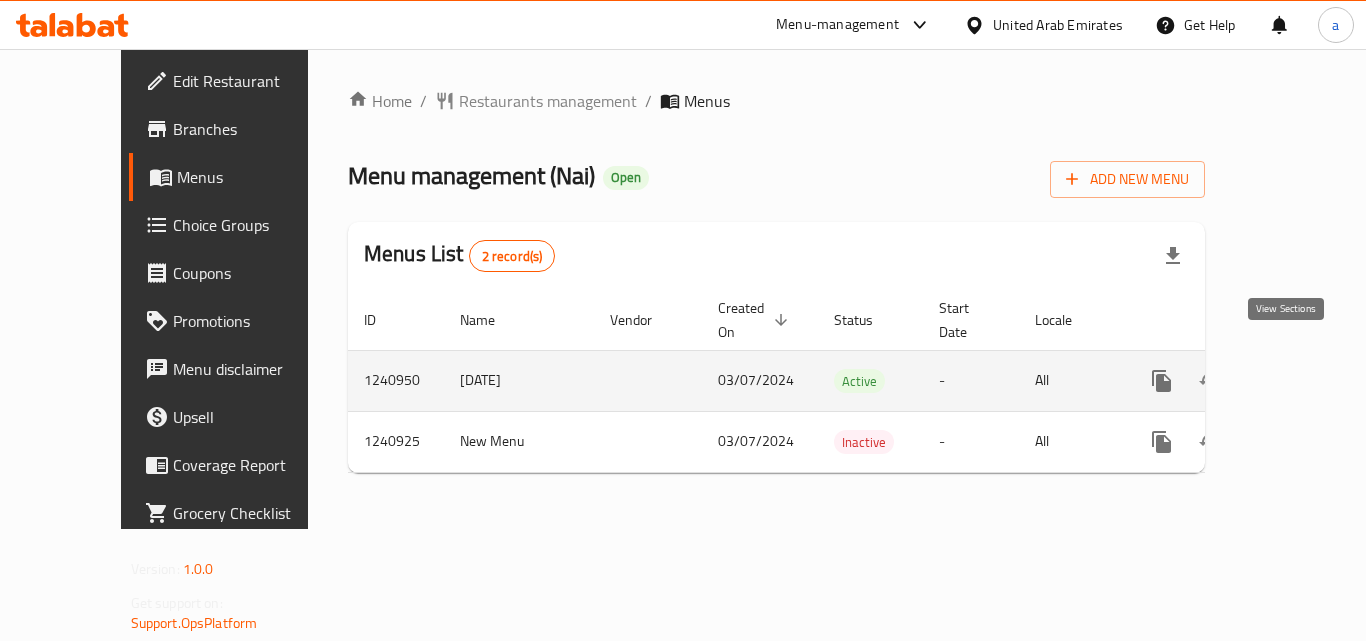 click at bounding box center [1306, 381] 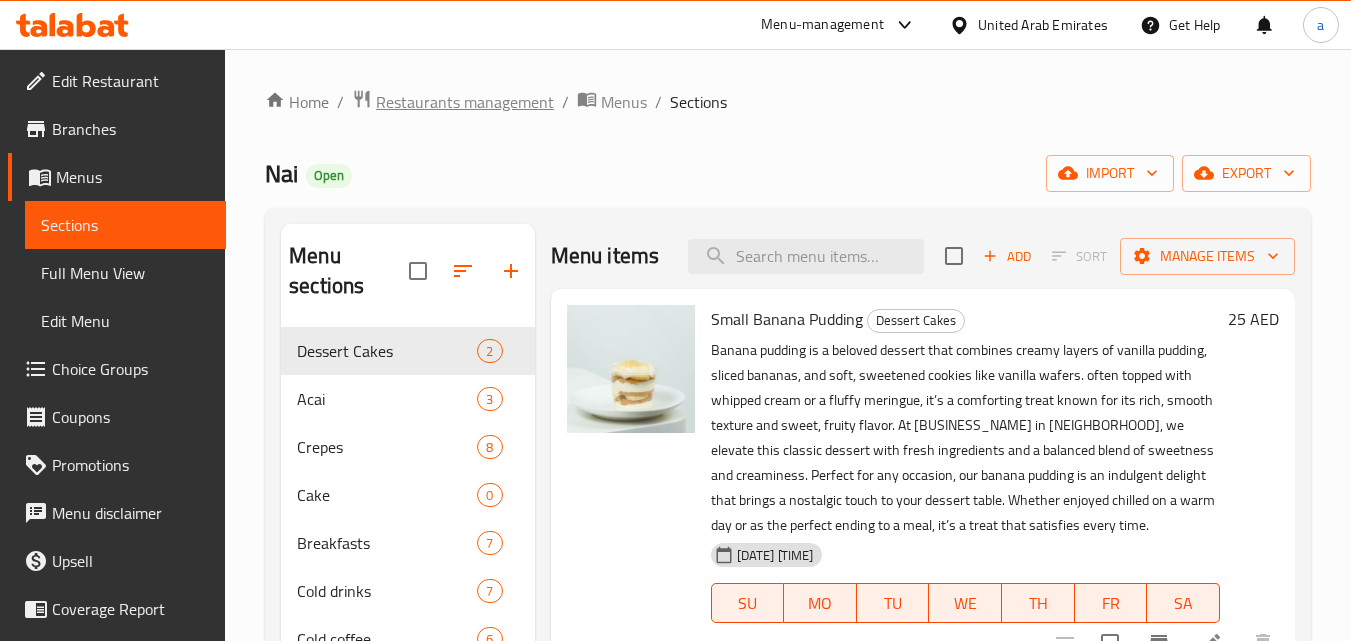 click on "Restaurants management" at bounding box center (465, 102) 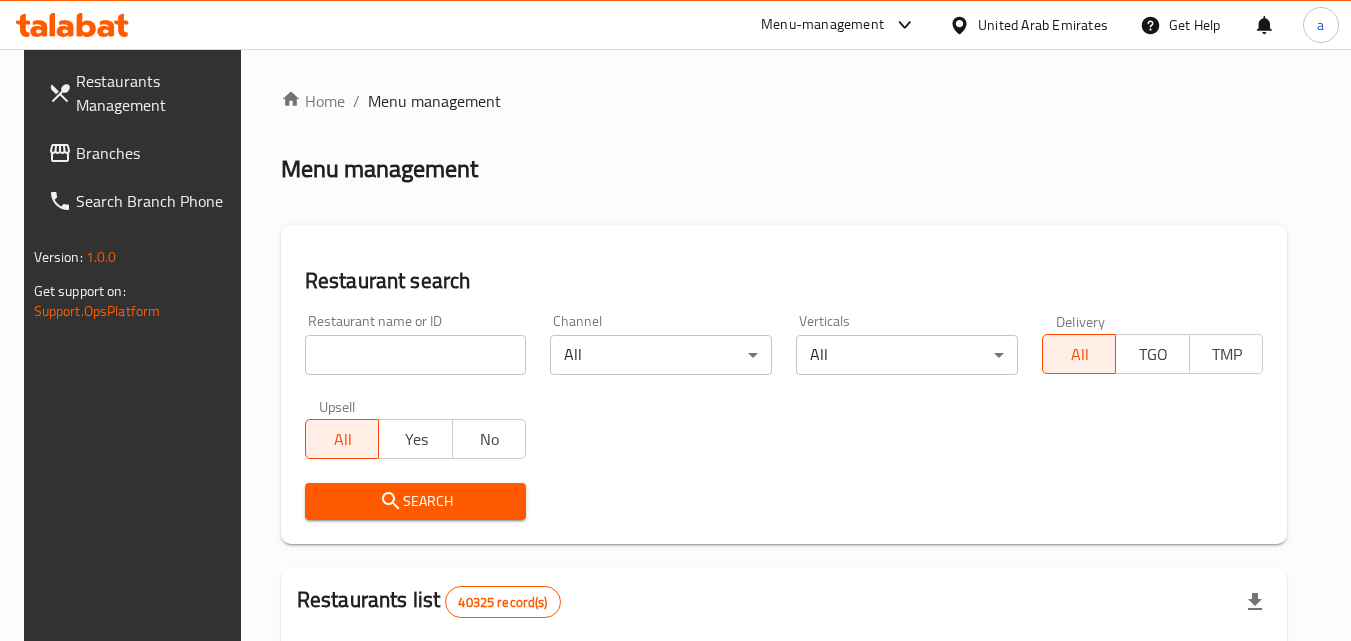 click at bounding box center [416, 355] 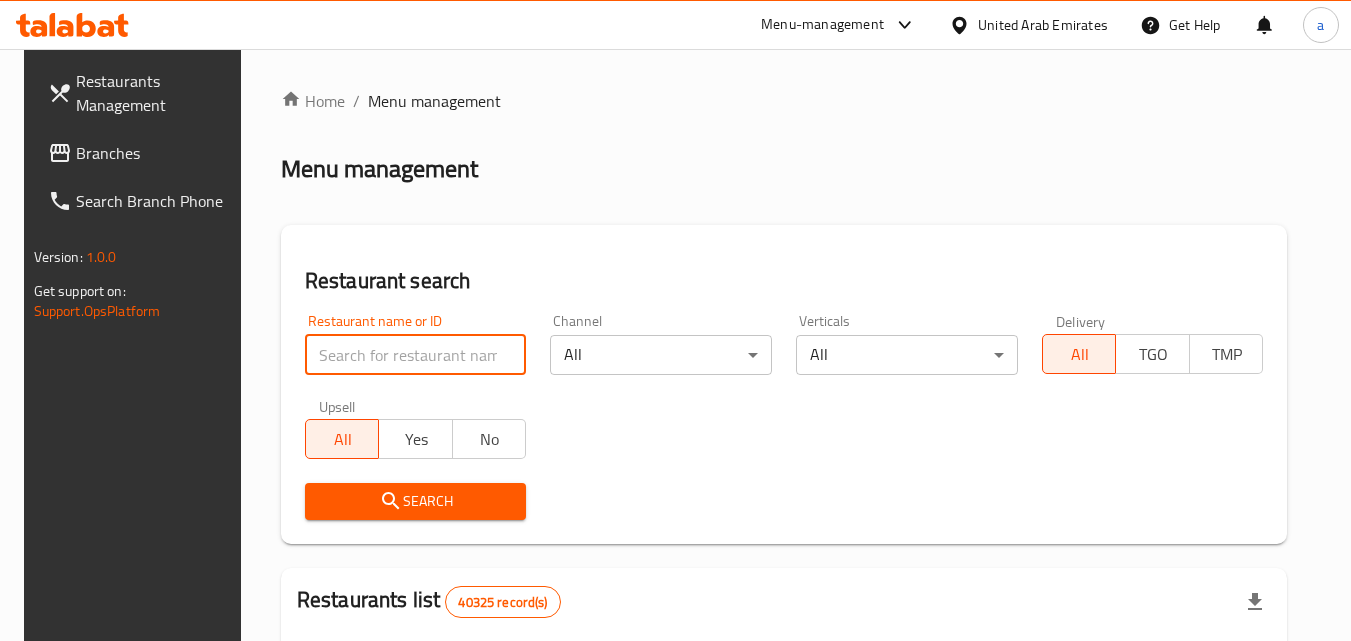 paste on "680508" 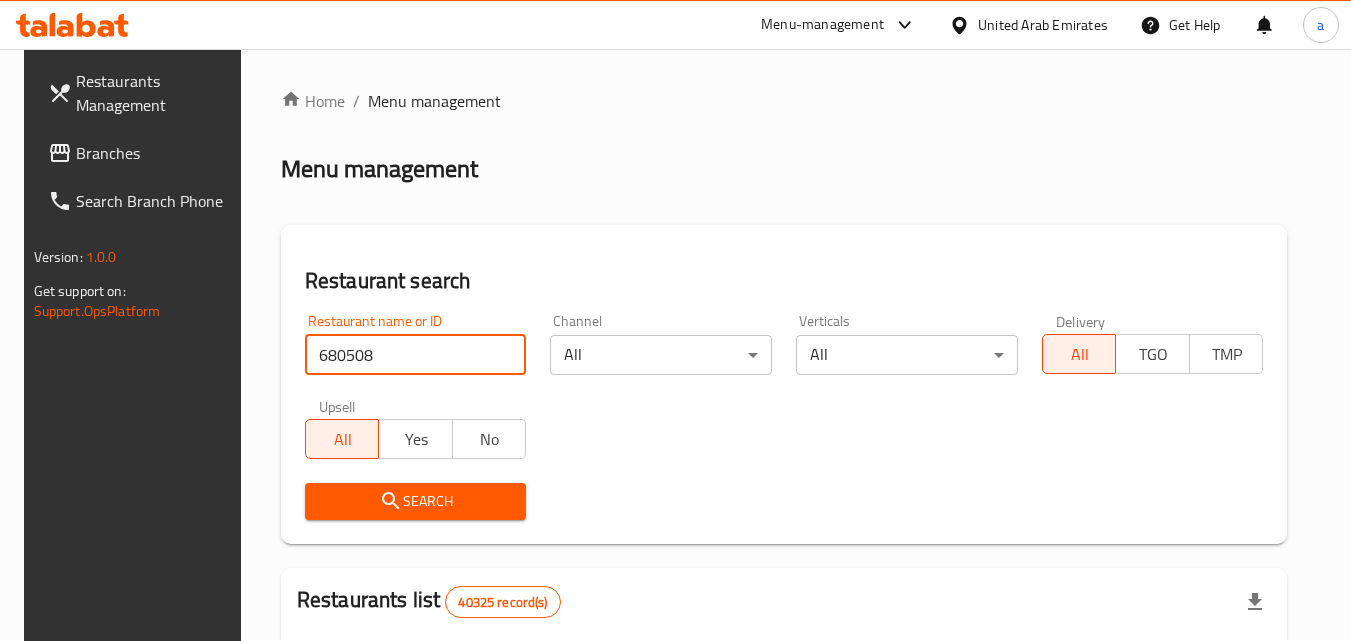 type on "680508" 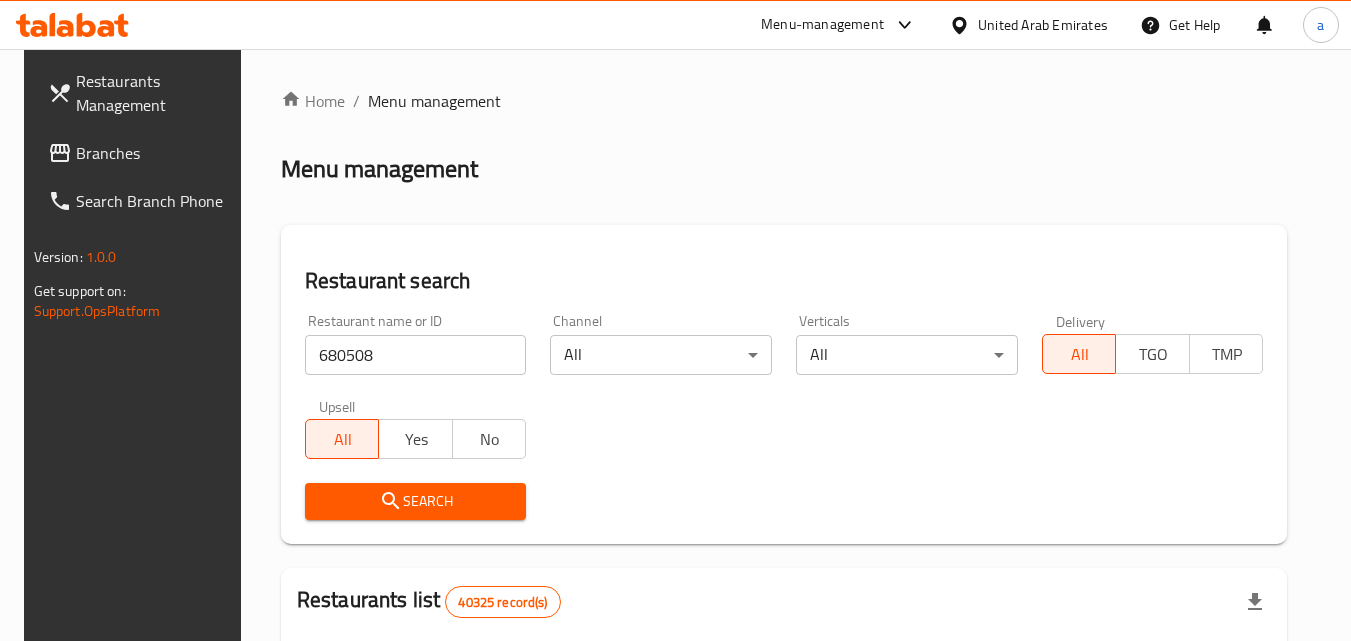 click on "Search" at bounding box center [416, 501] 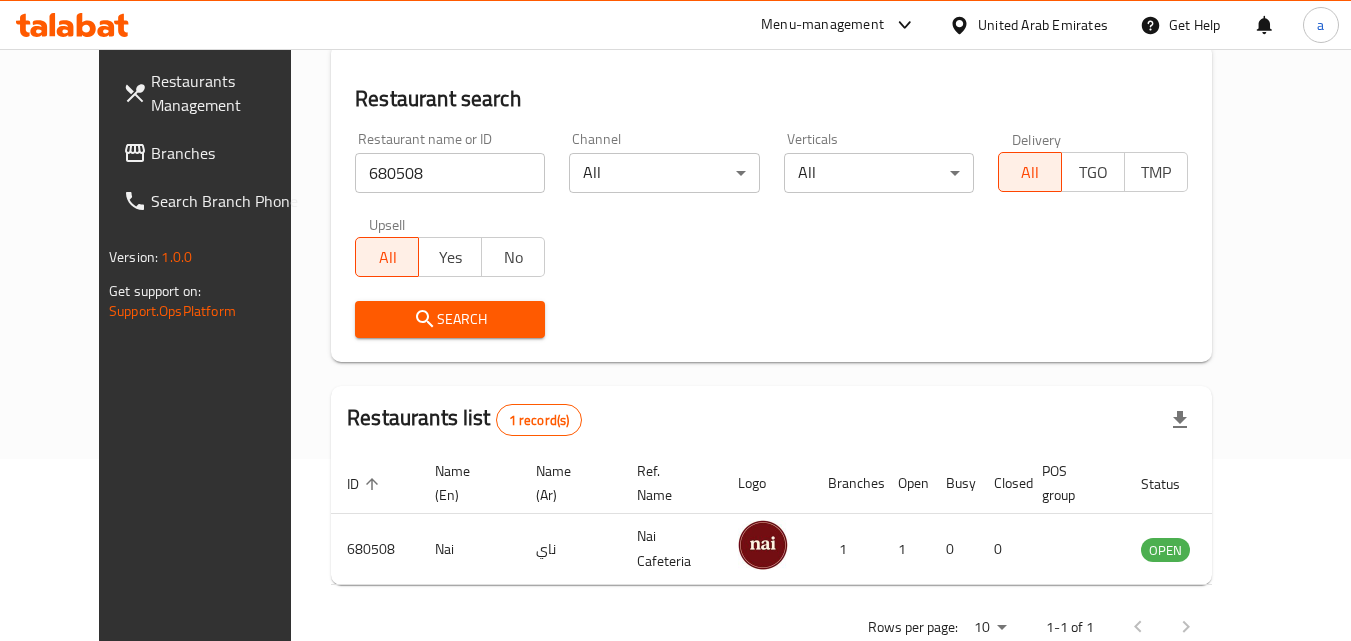 scroll, scrollTop: 234, scrollLeft: 0, axis: vertical 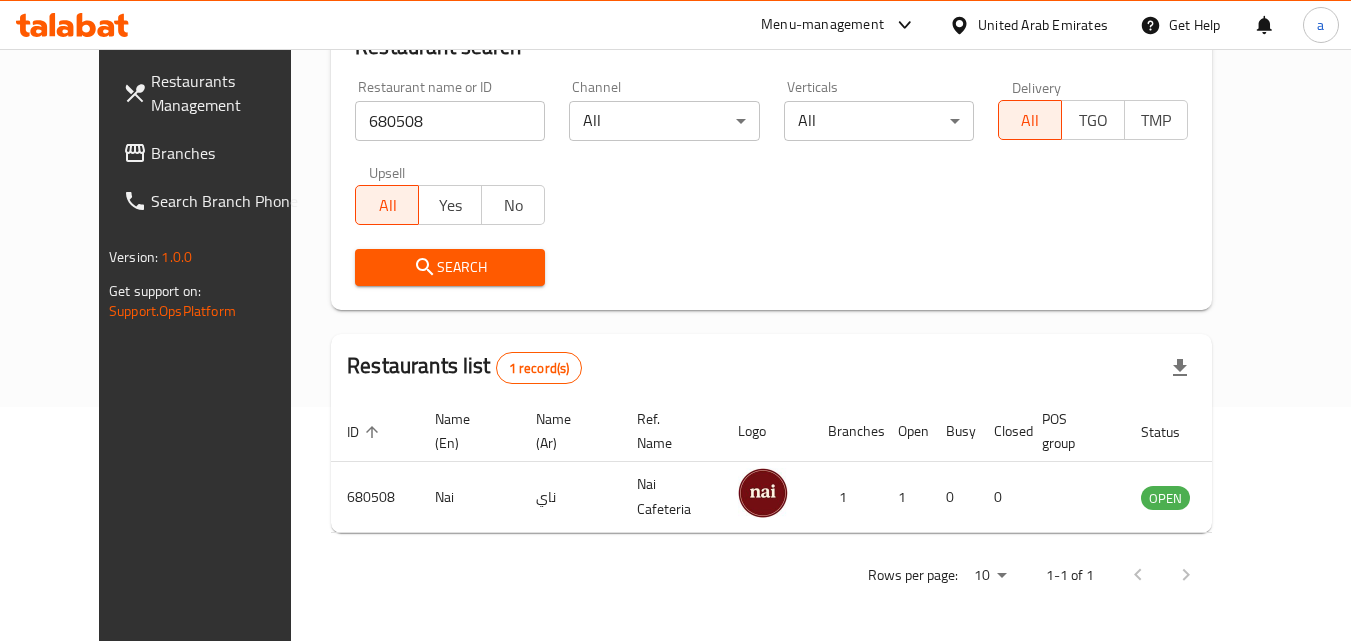 click on "Branches" at bounding box center (230, 153) 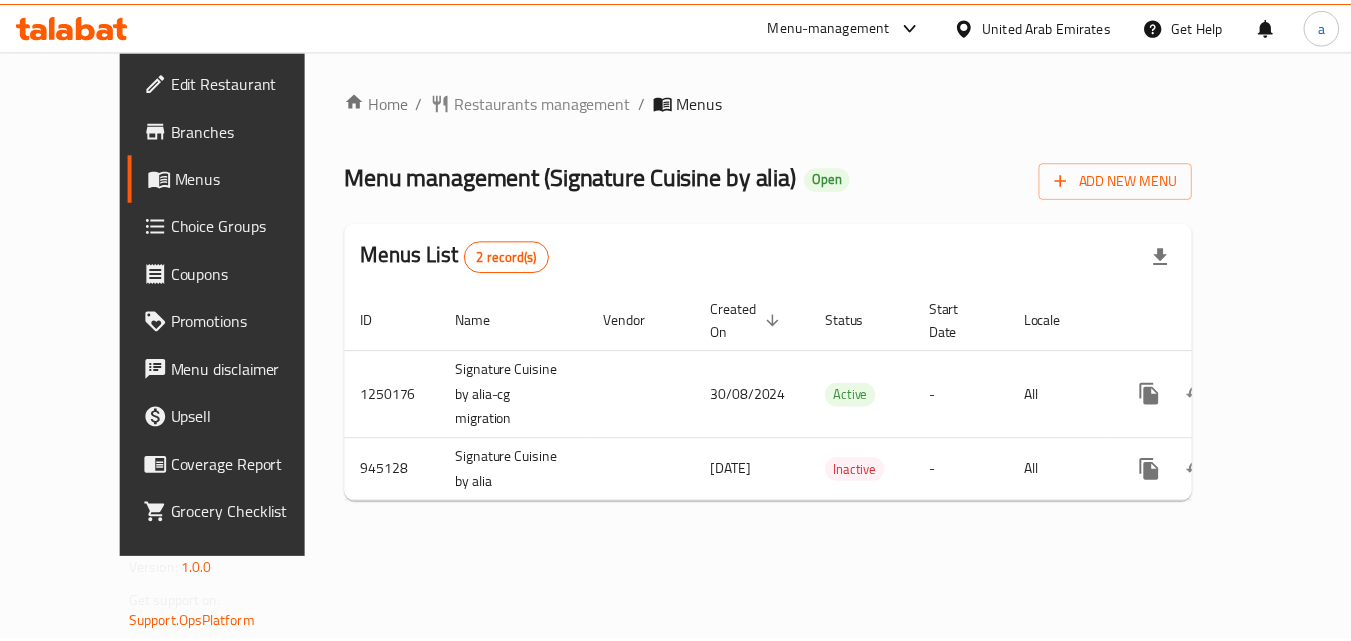 scroll, scrollTop: 0, scrollLeft: 0, axis: both 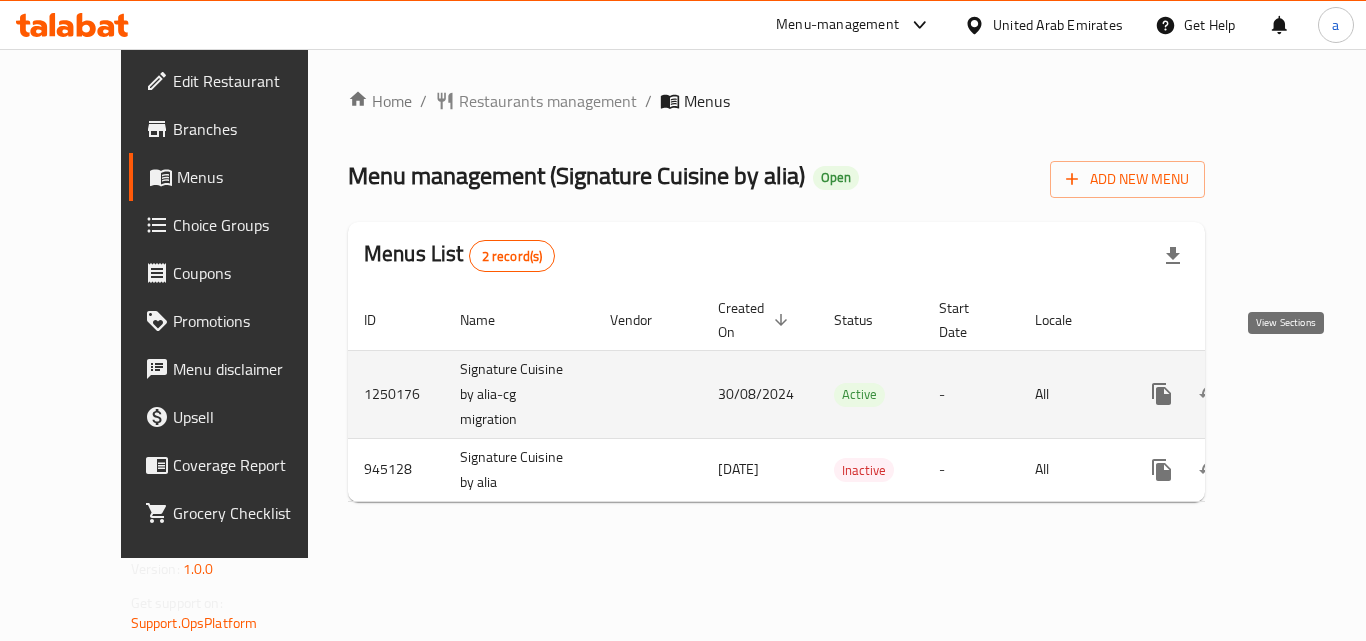 click 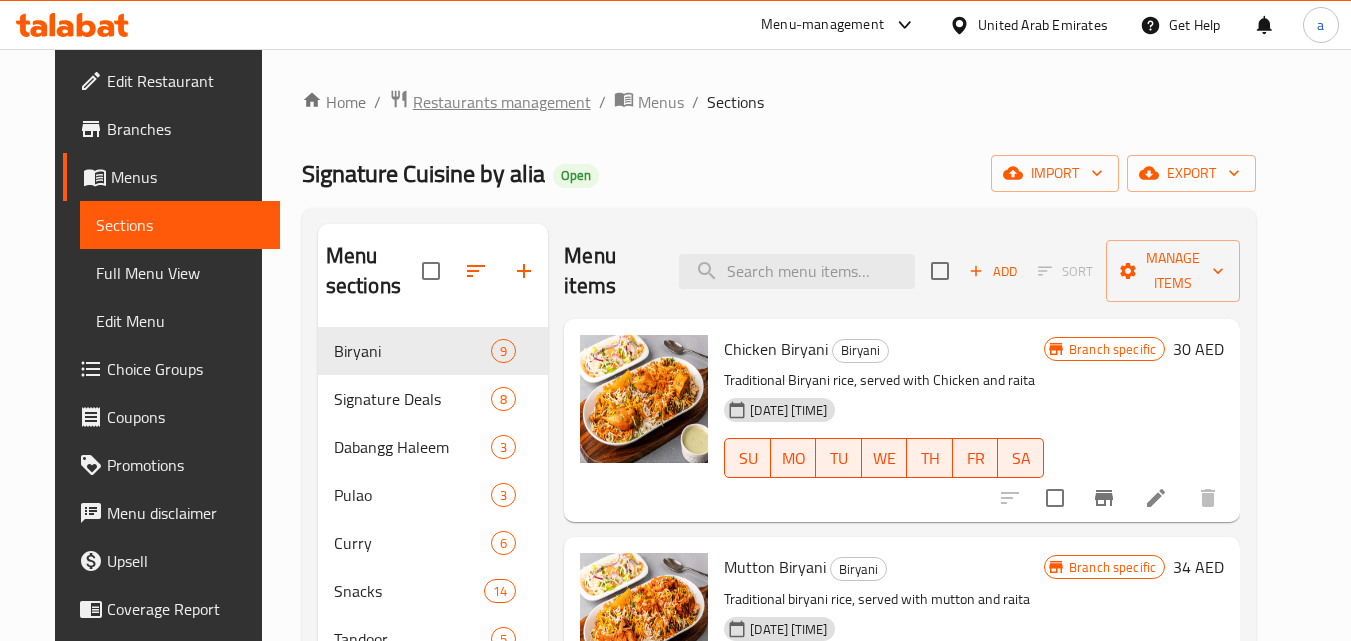 click on "Restaurants management" at bounding box center (502, 102) 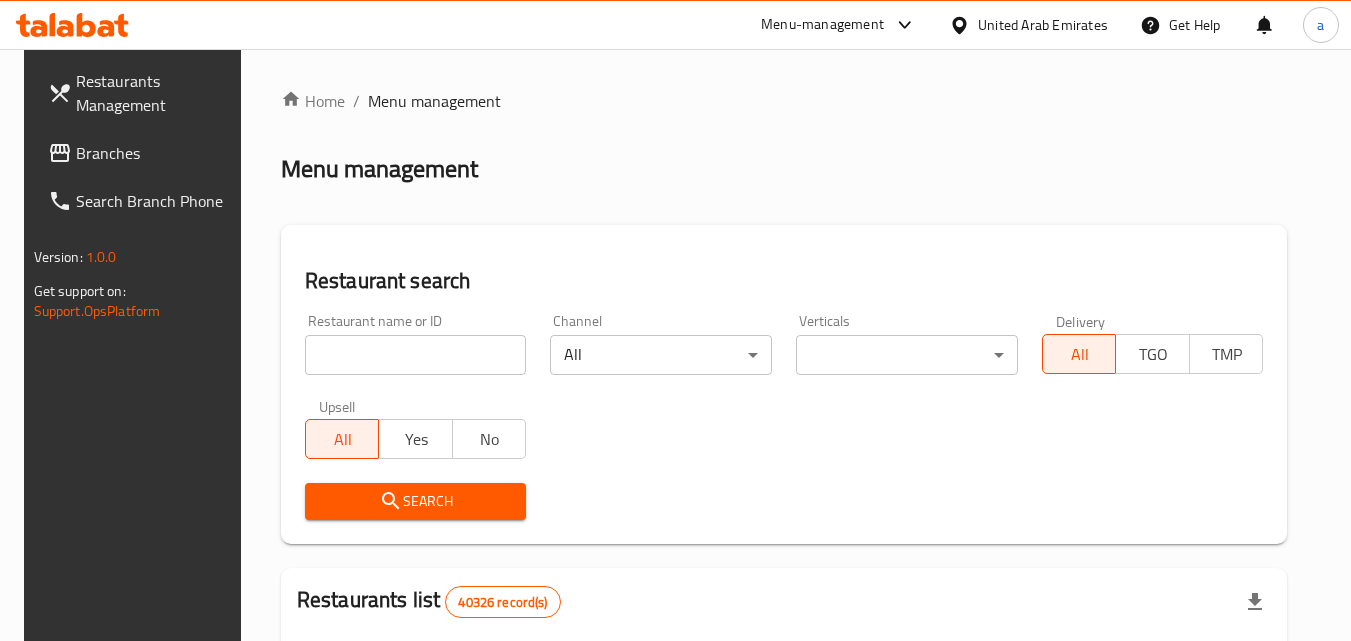 click at bounding box center [416, 355] 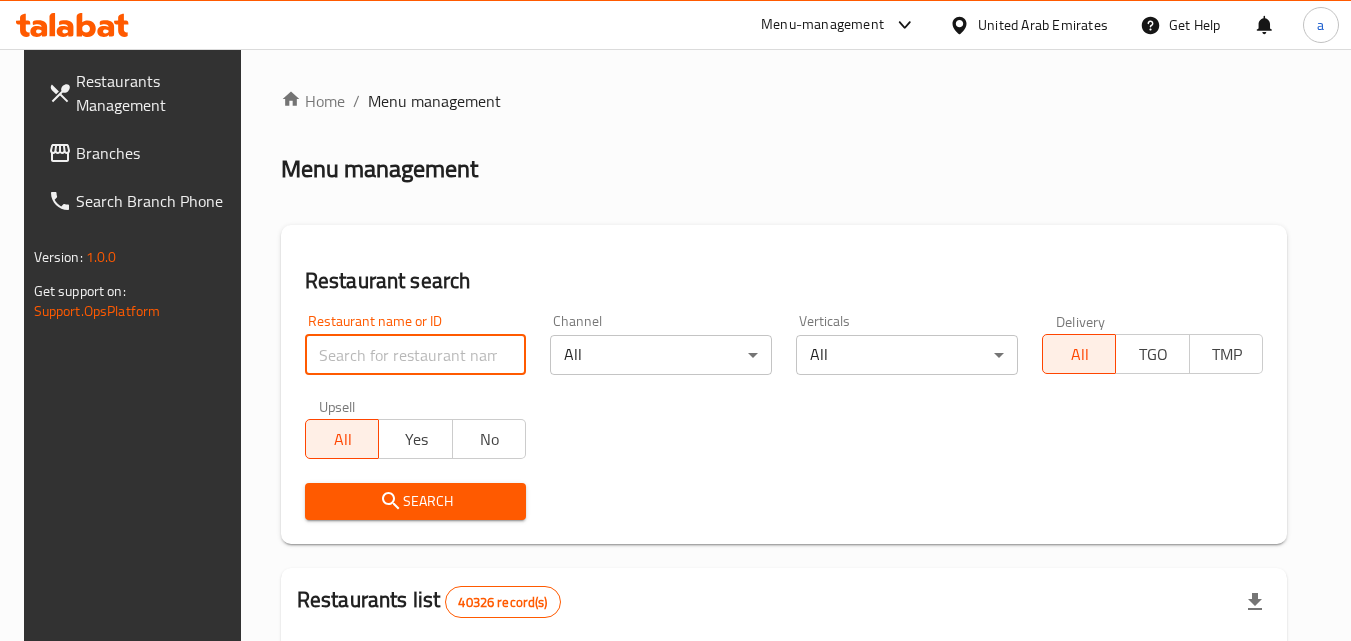 paste on "659231" 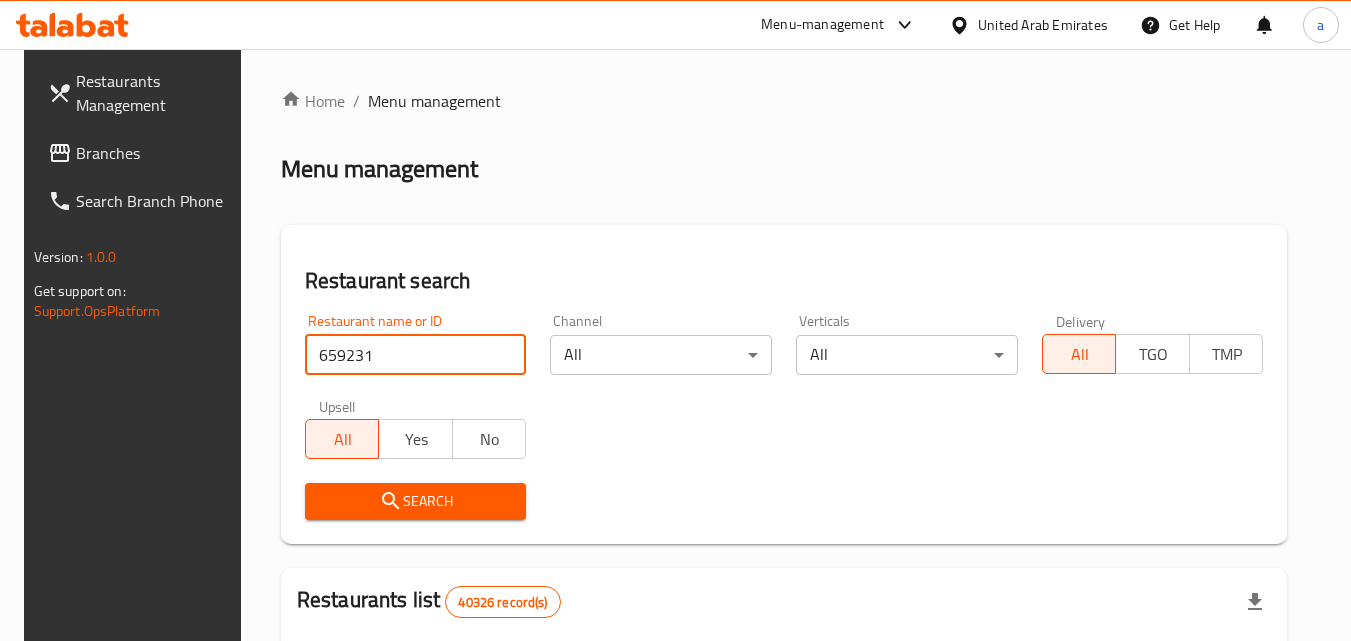 type on "659231" 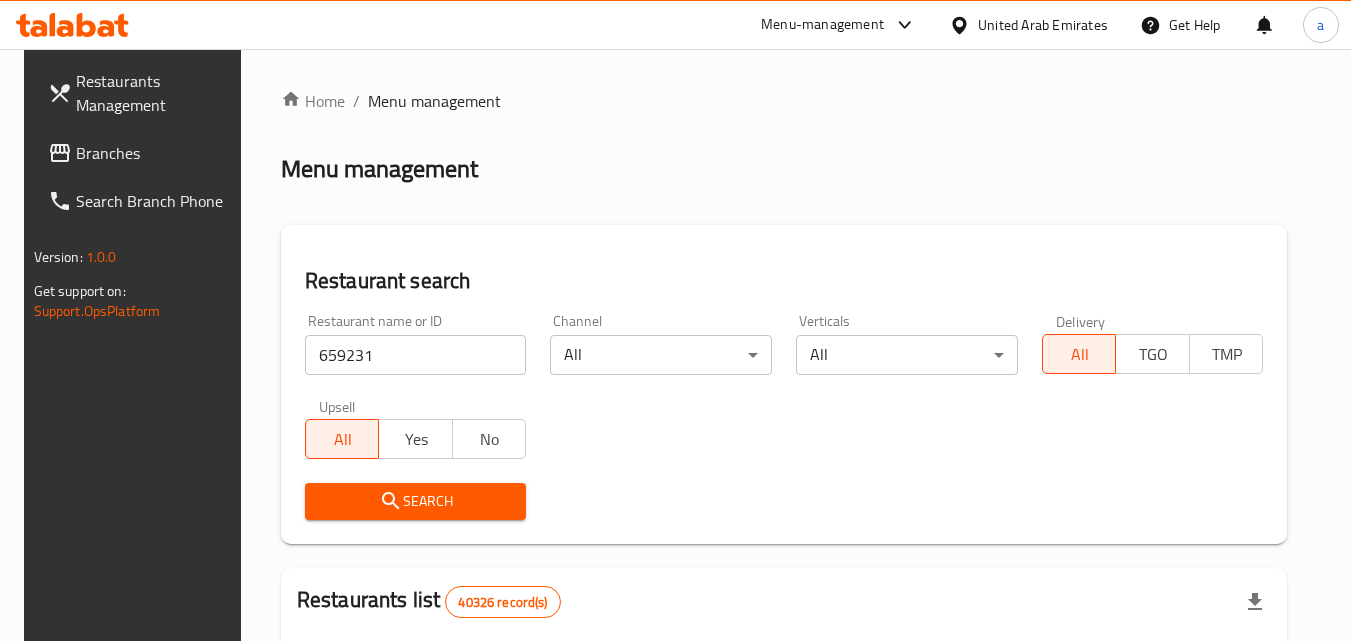 click on "Search" at bounding box center [416, 501] 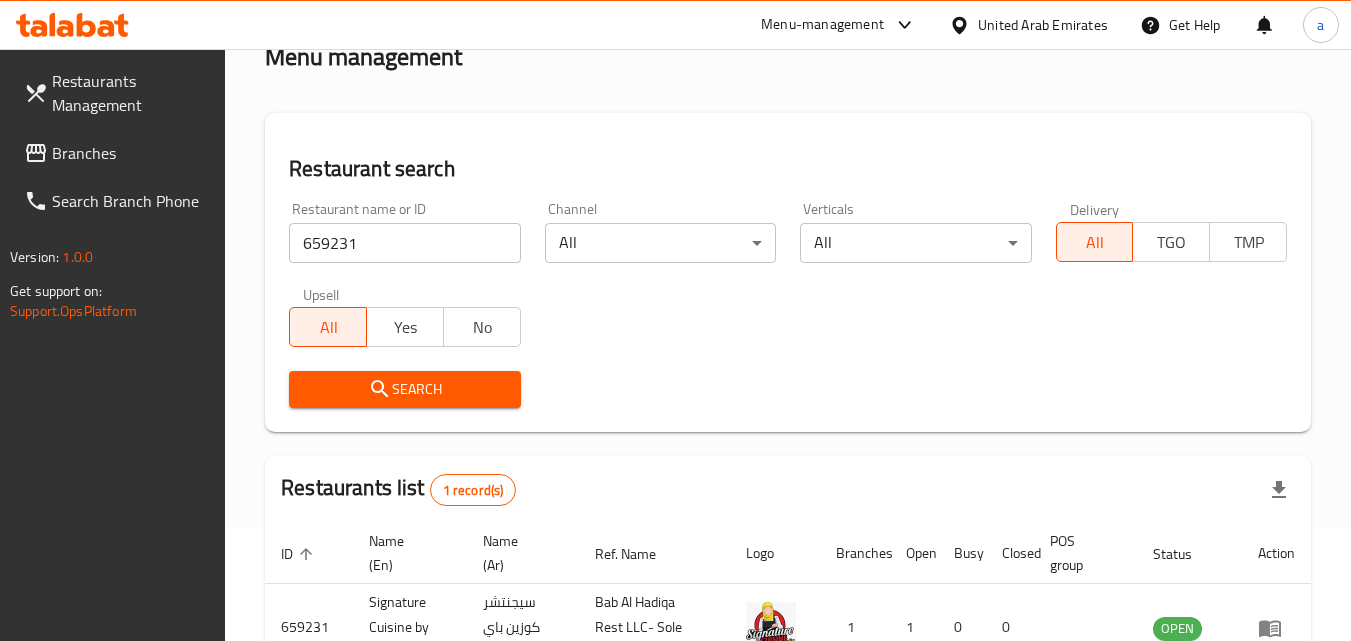 scroll, scrollTop: 251, scrollLeft: 0, axis: vertical 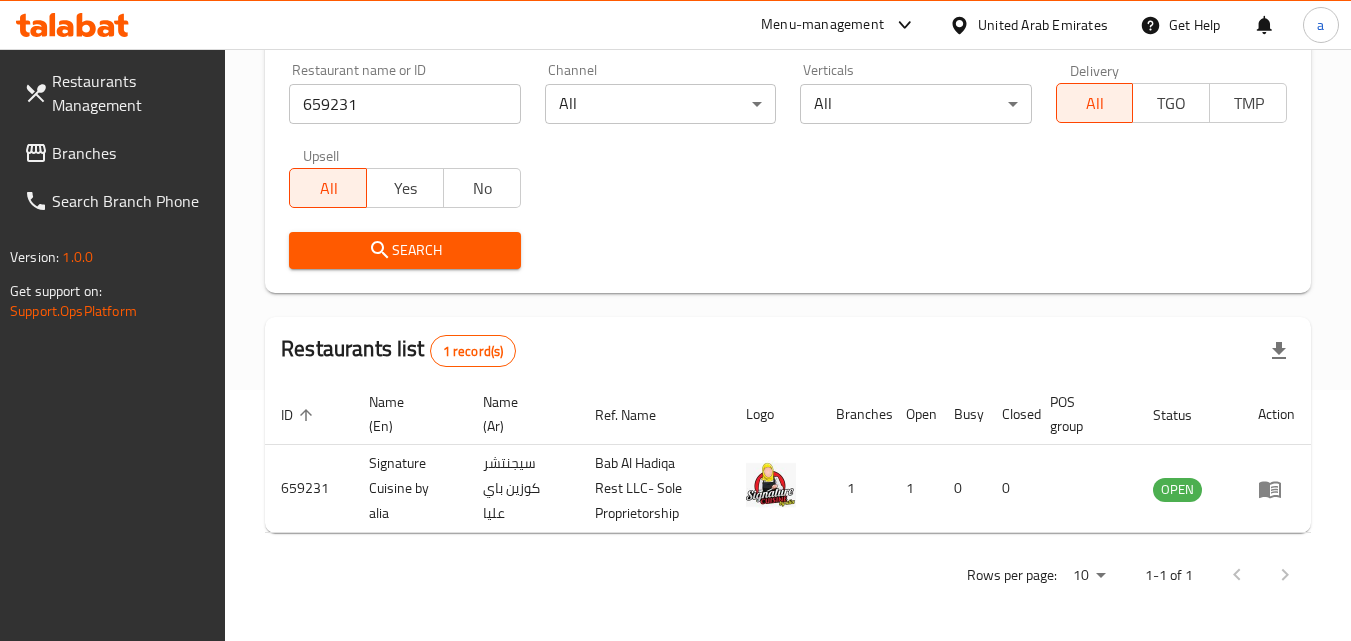 click on "United Arab Emirates" at bounding box center (1043, 25) 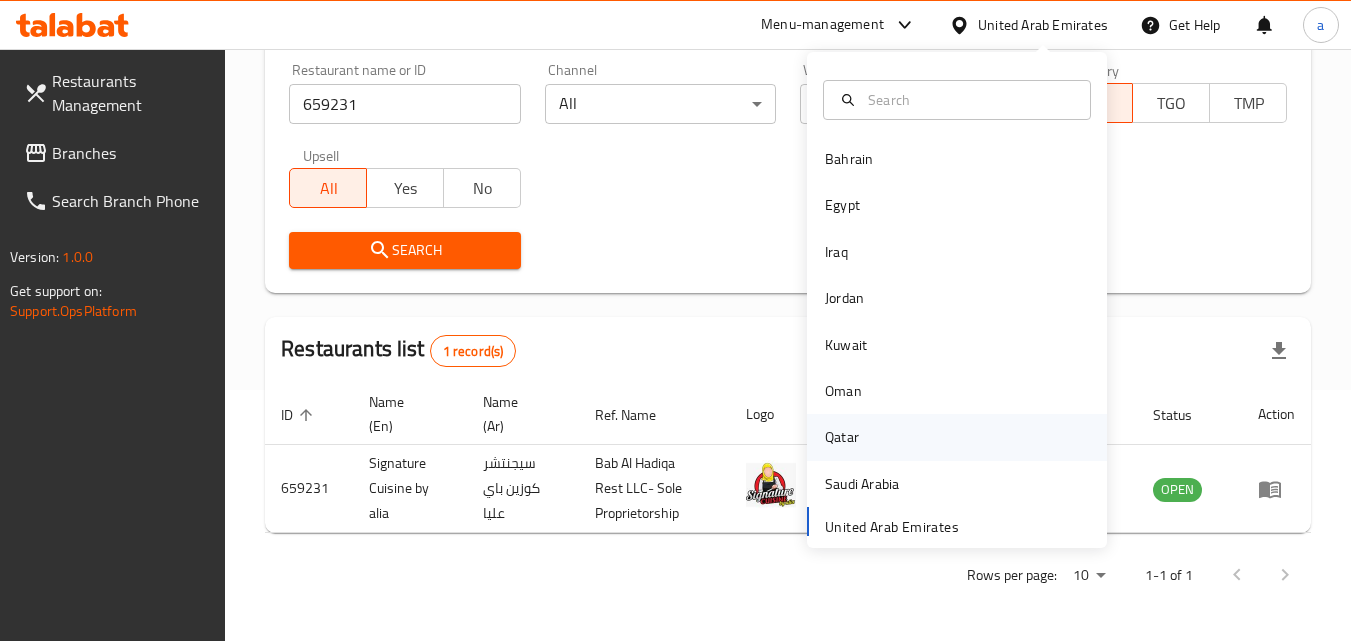 click on "Qatar" at bounding box center [842, 437] 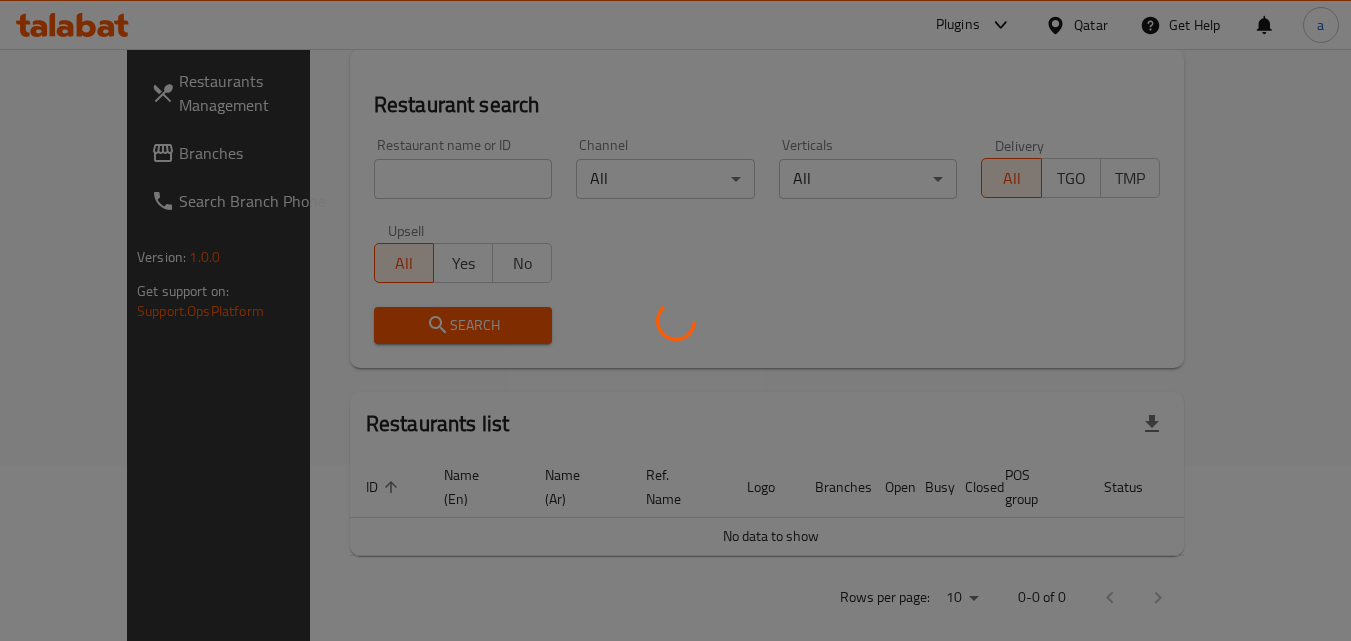 scroll, scrollTop: 251, scrollLeft: 0, axis: vertical 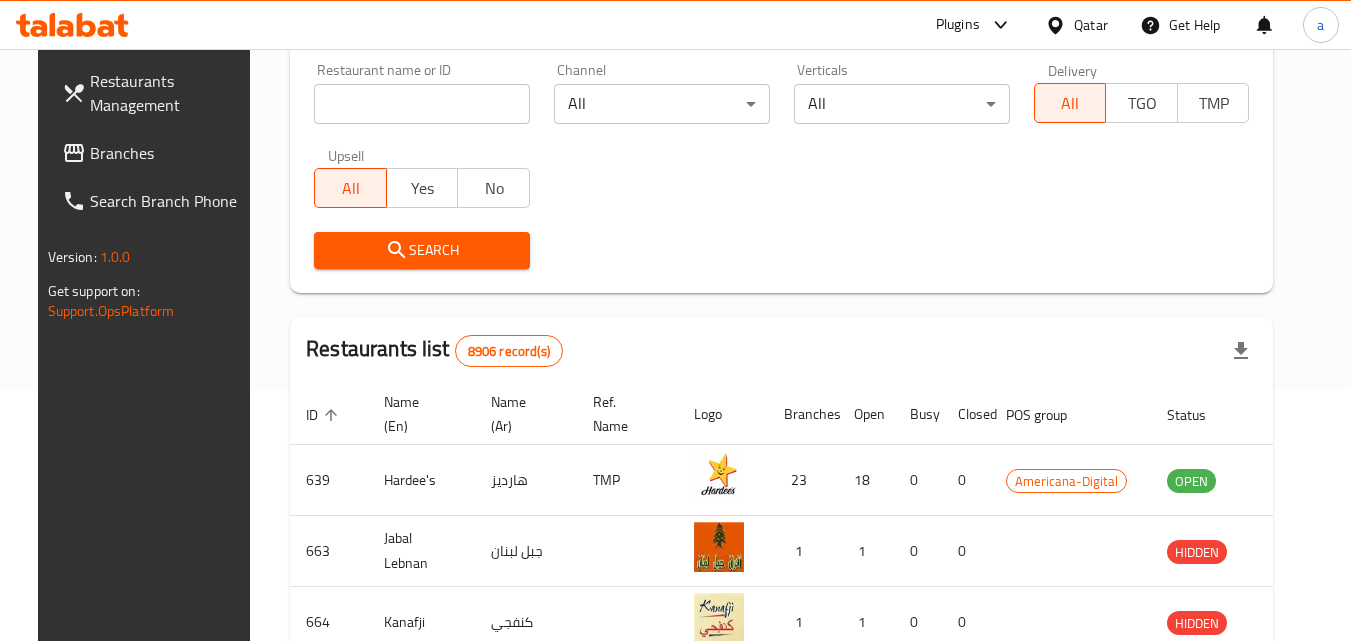 click on "Branches" at bounding box center (169, 153) 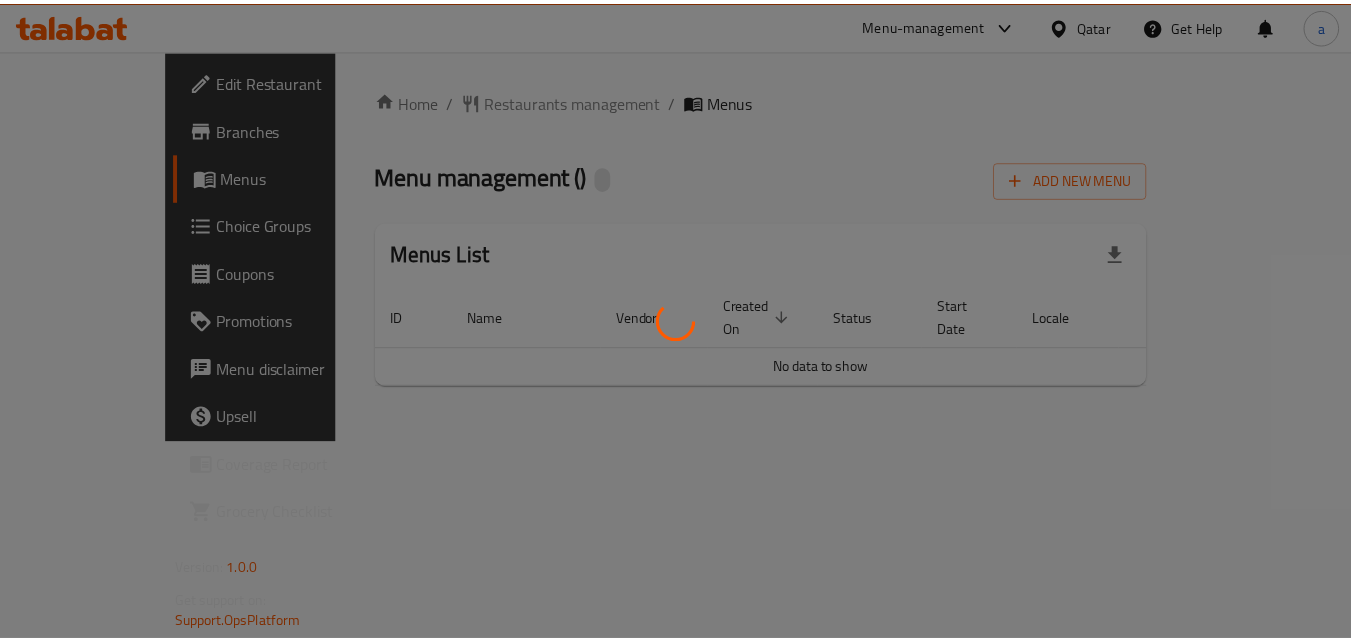 scroll, scrollTop: 0, scrollLeft: 0, axis: both 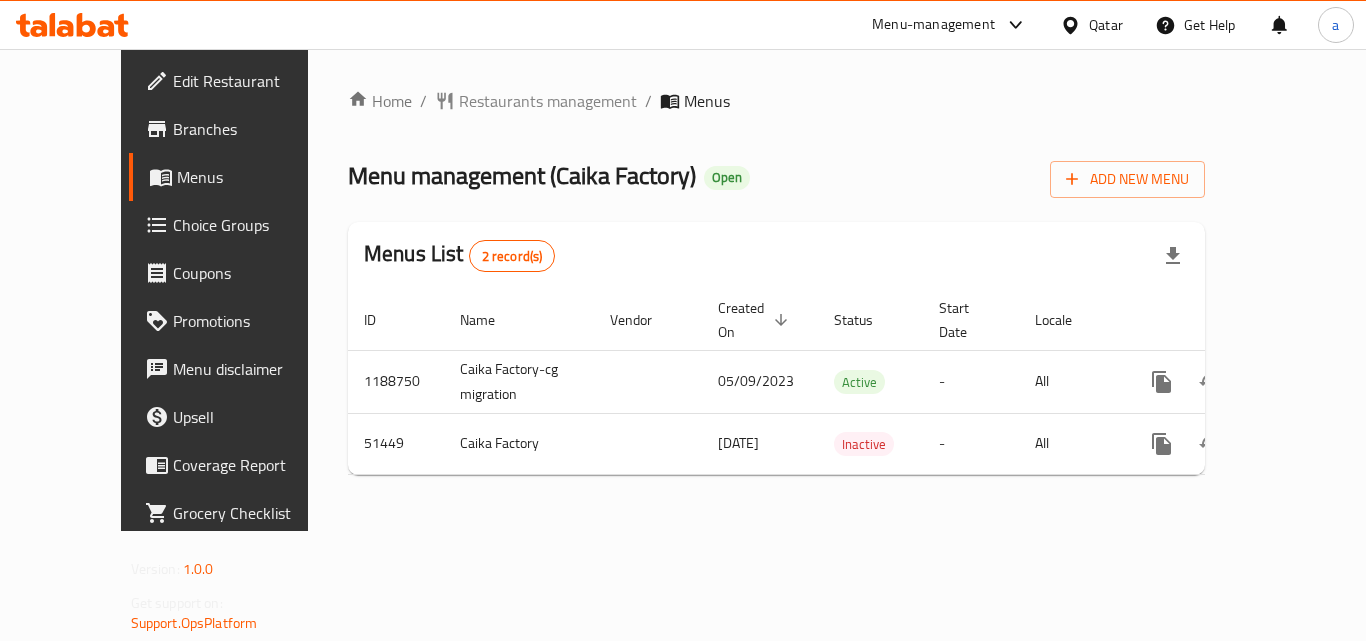 click on "Qatar" at bounding box center [1106, 25] 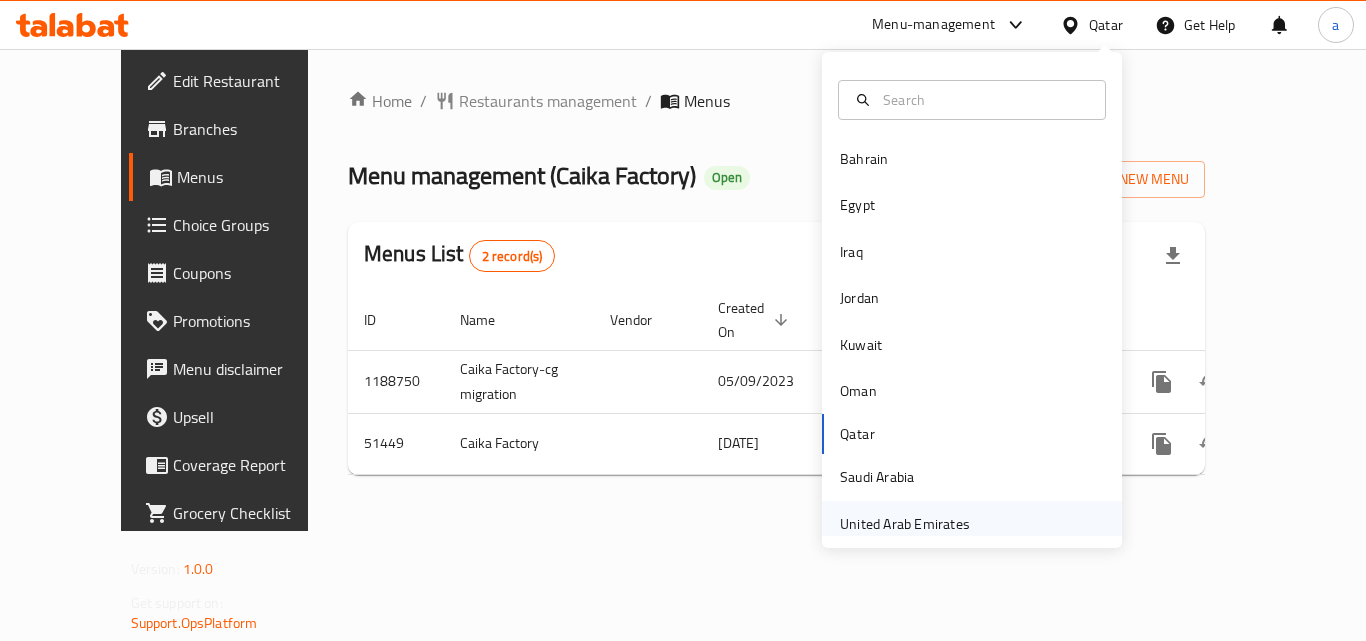 click on "United Arab Emirates" at bounding box center [905, 524] 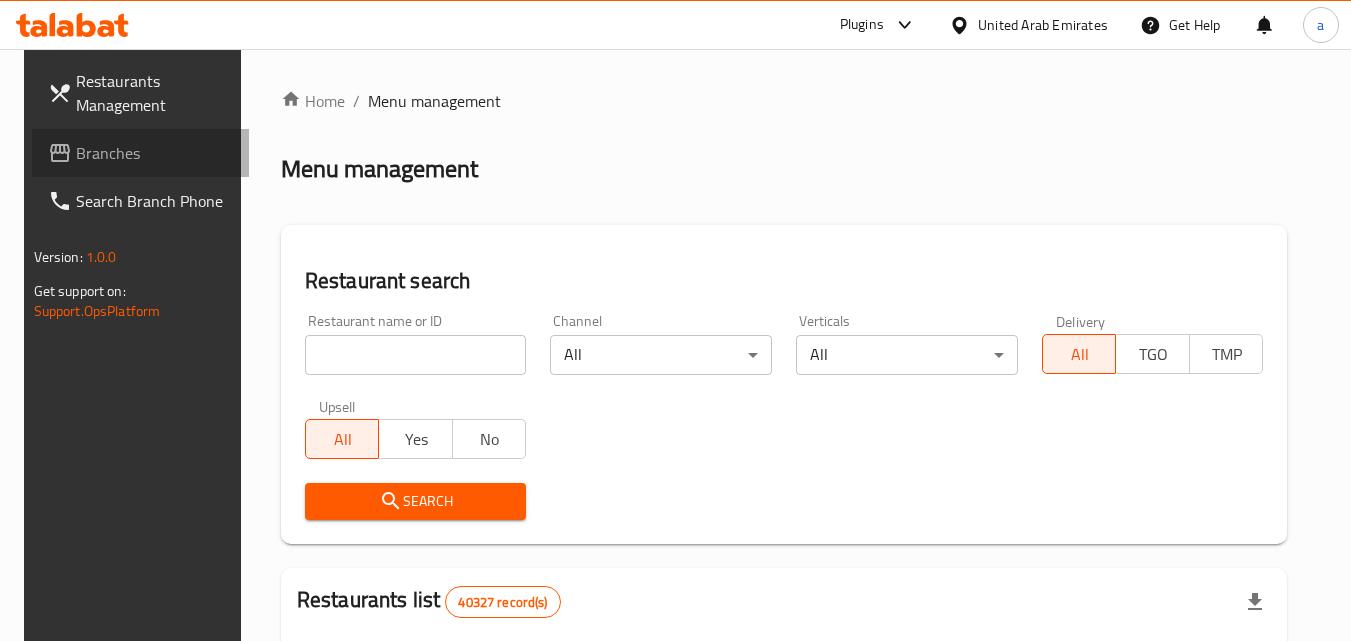 click on "Branches" at bounding box center [155, 153] 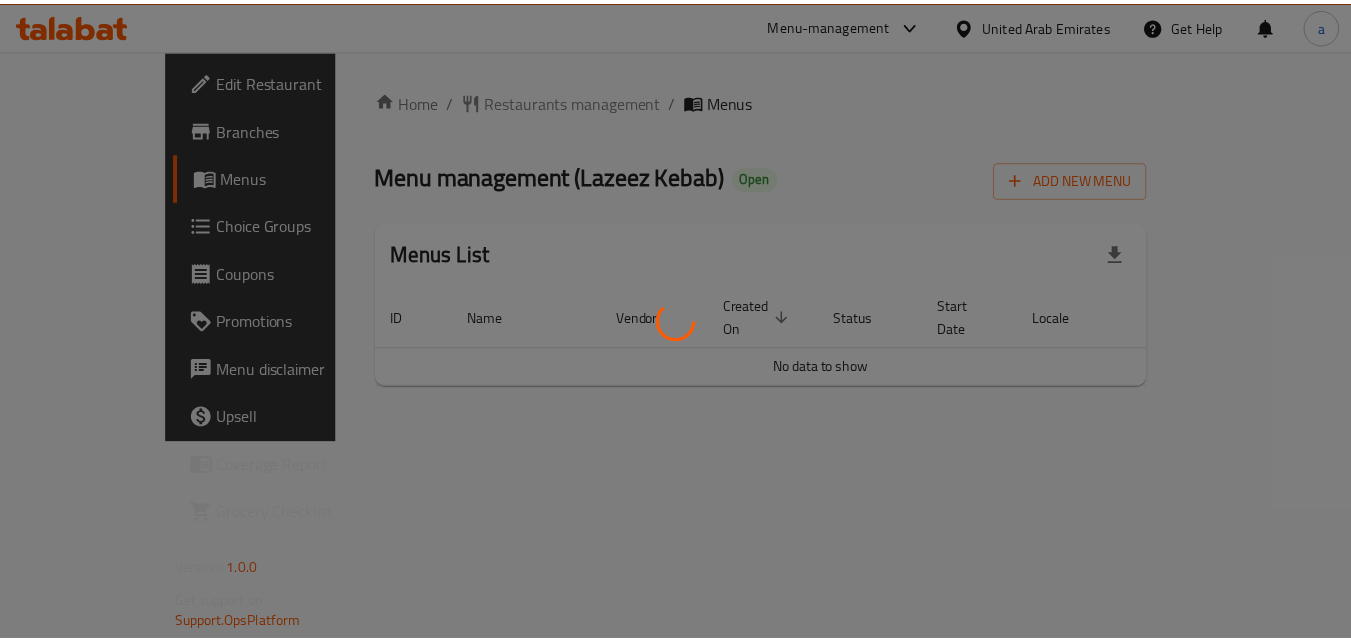 scroll, scrollTop: 0, scrollLeft: 0, axis: both 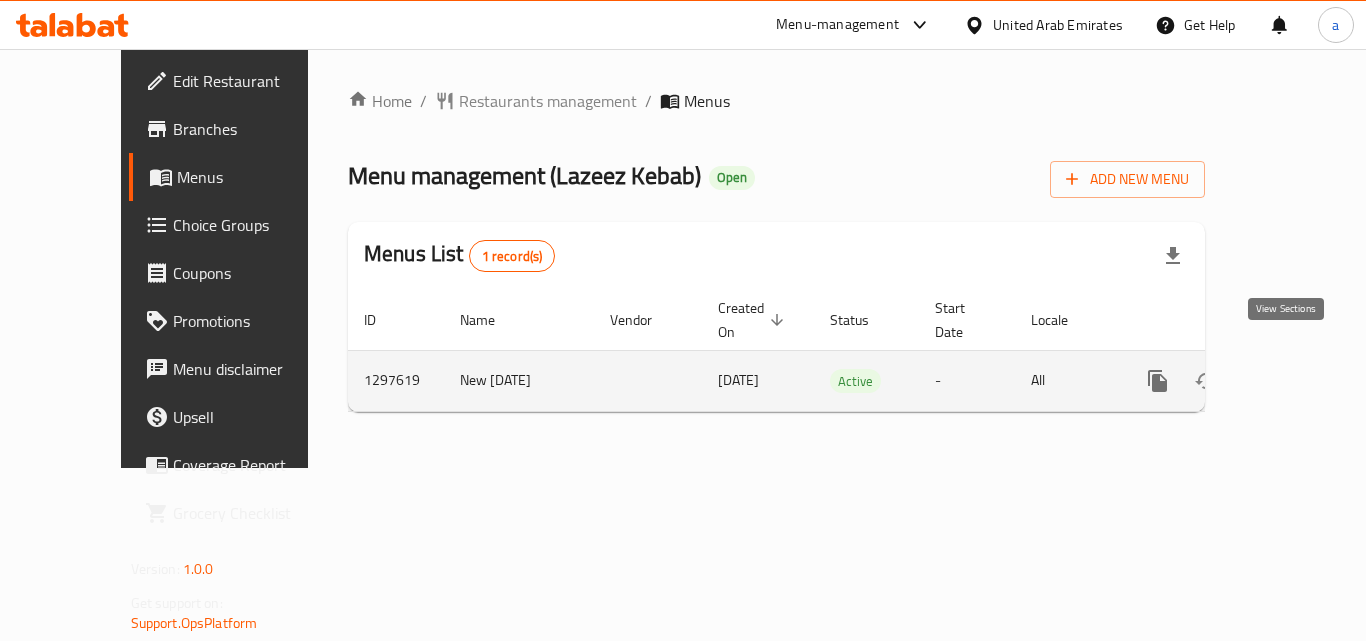 click 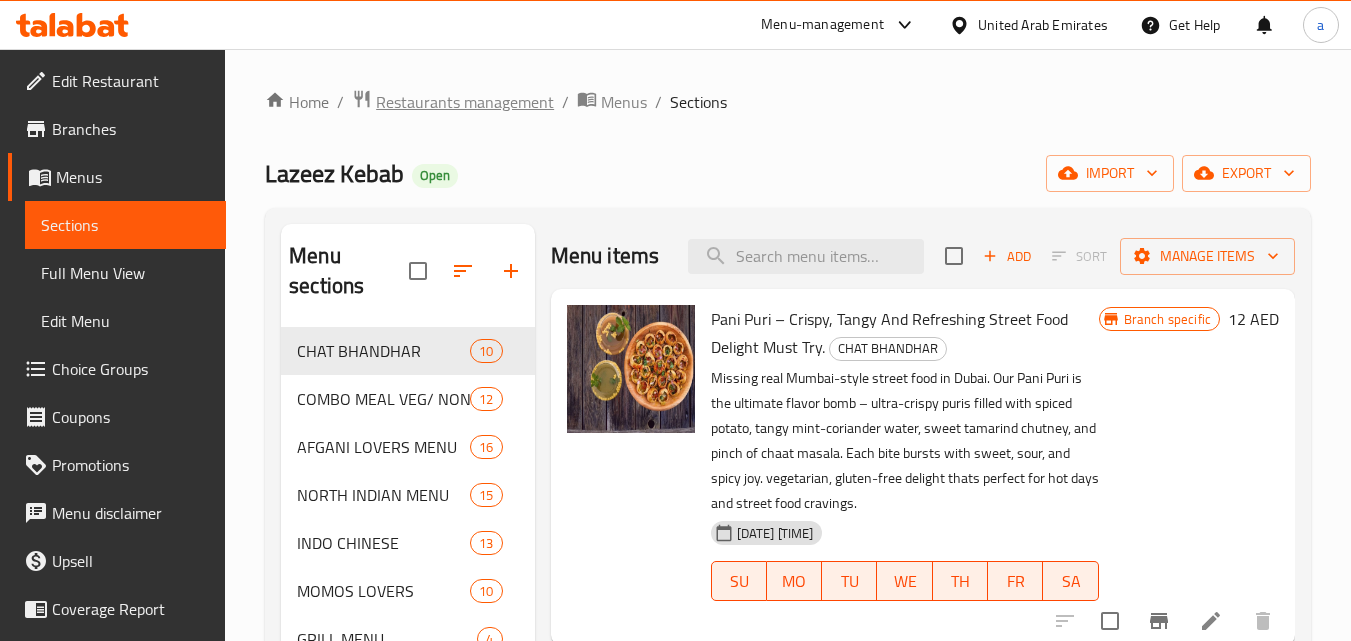 click on "Restaurants management" at bounding box center [465, 102] 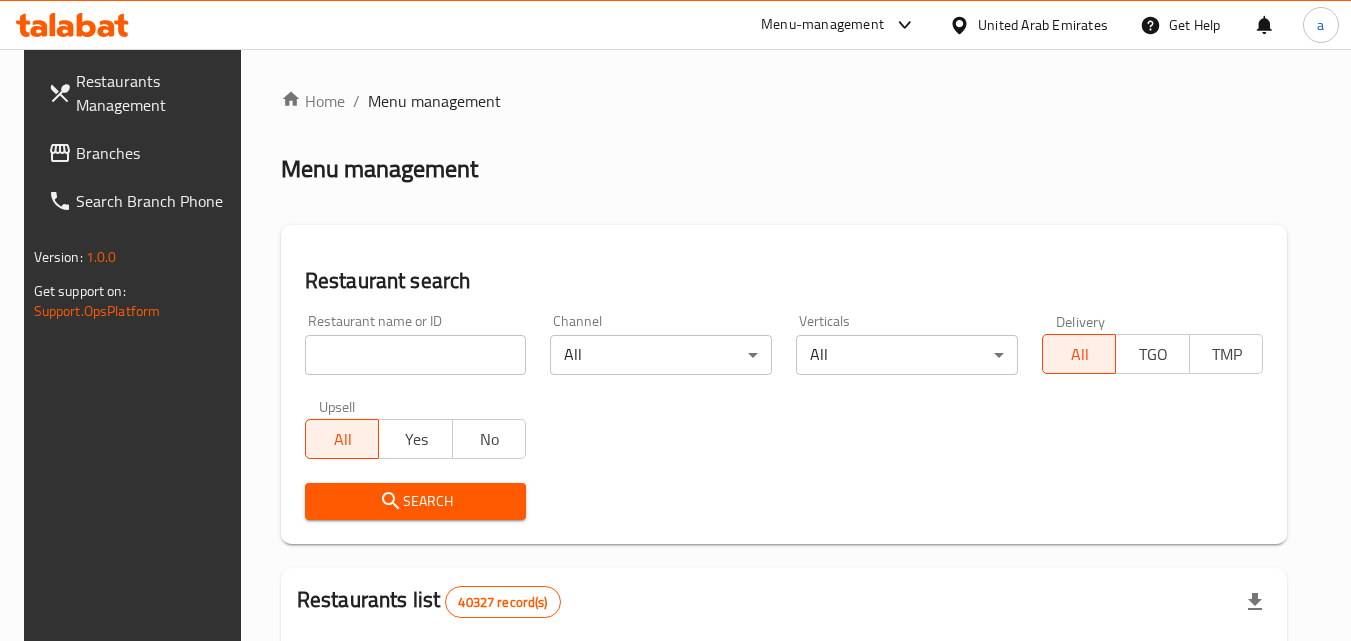 click at bounding box center [416, 355] 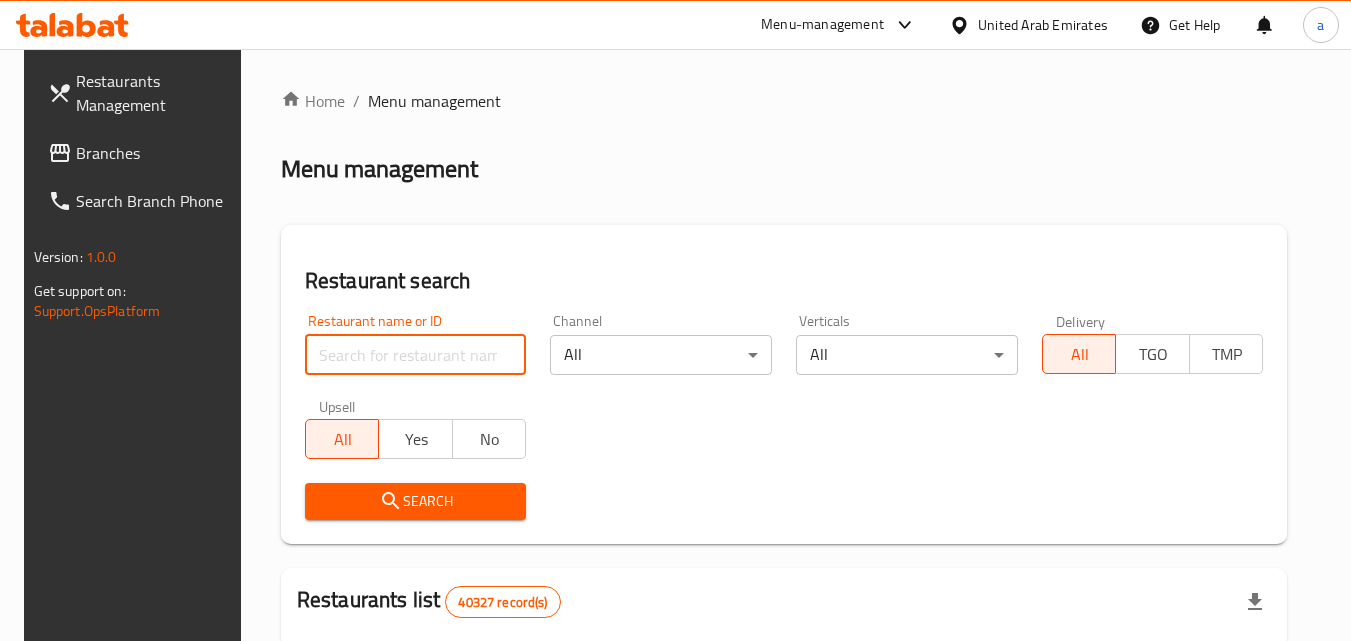 paste on "700551" 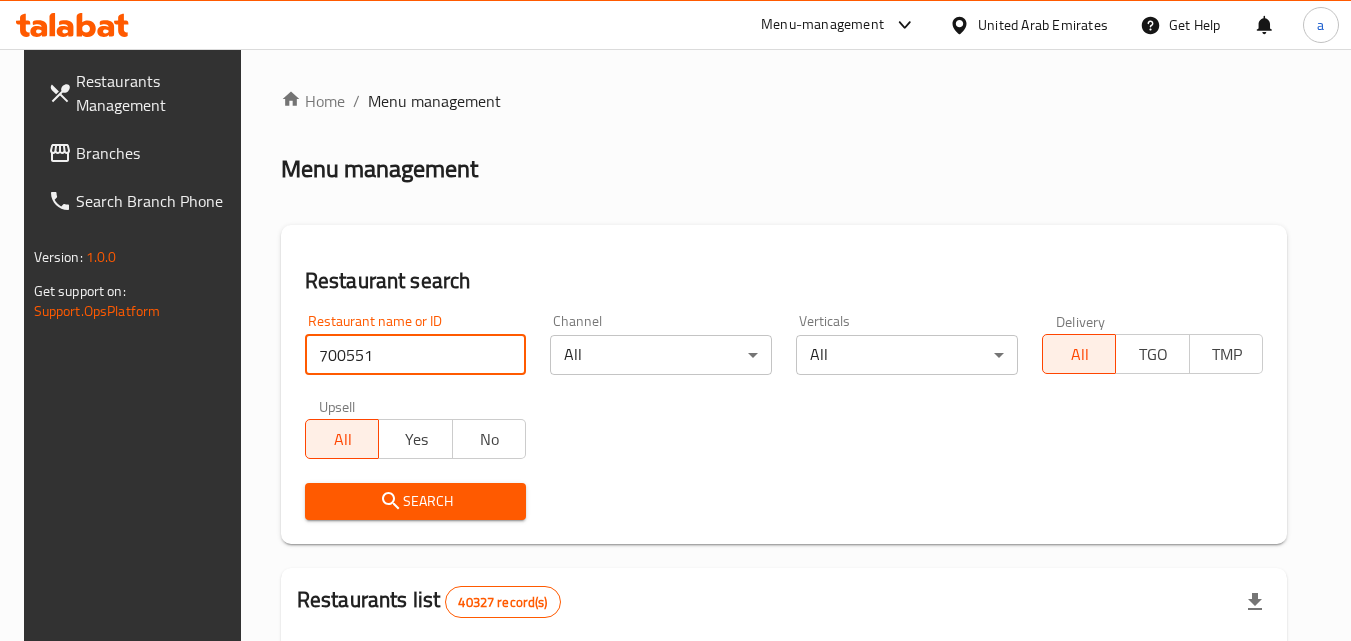 type on "700551" 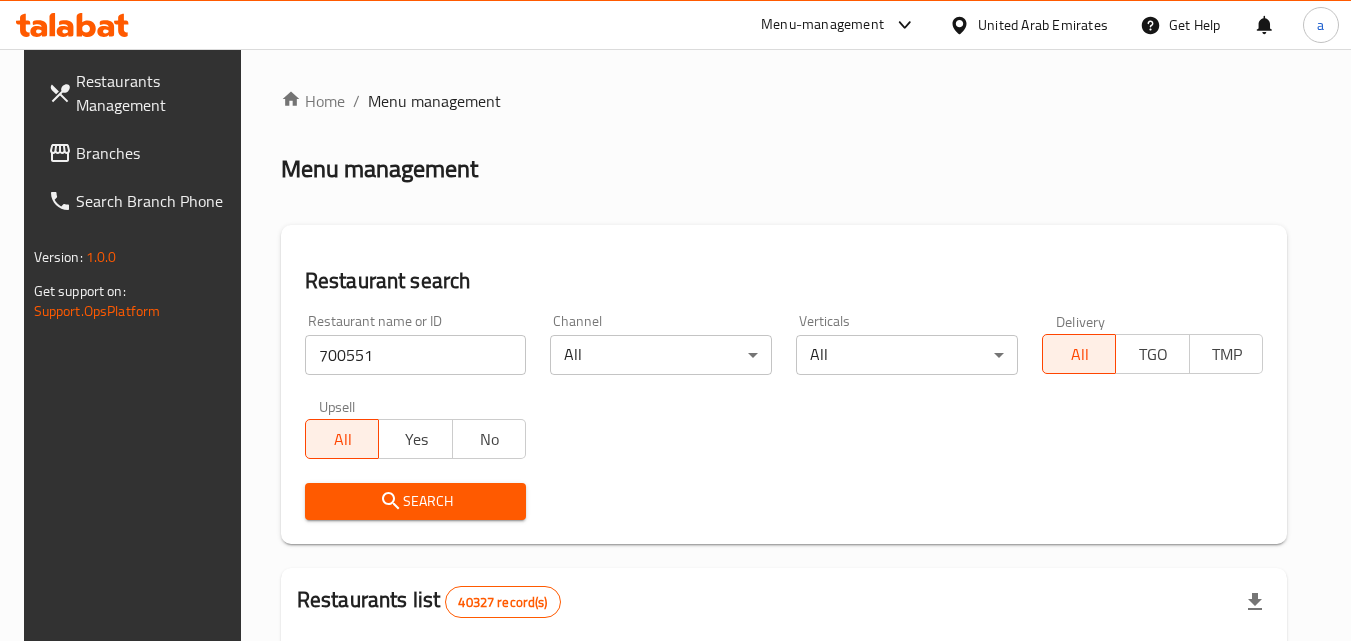 click on "Search" at bounding box center [416, 501] 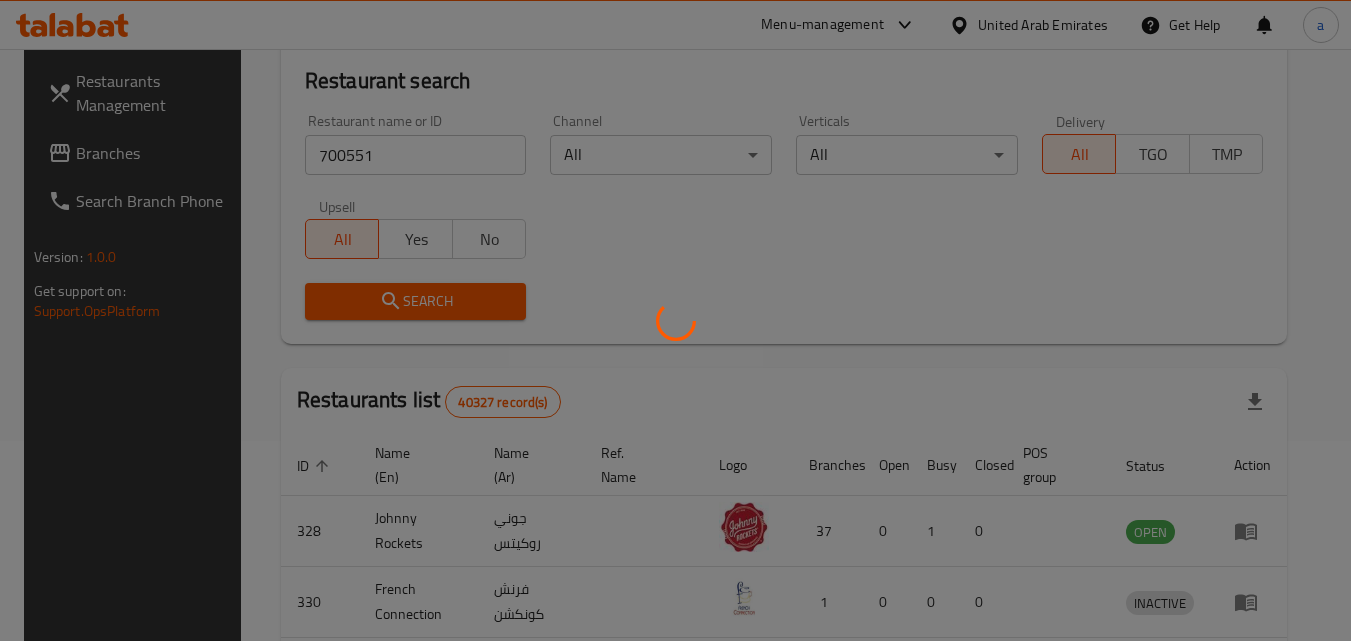 scroll, scrollTop: 234, scrollLeft: 0, axis: vertical 